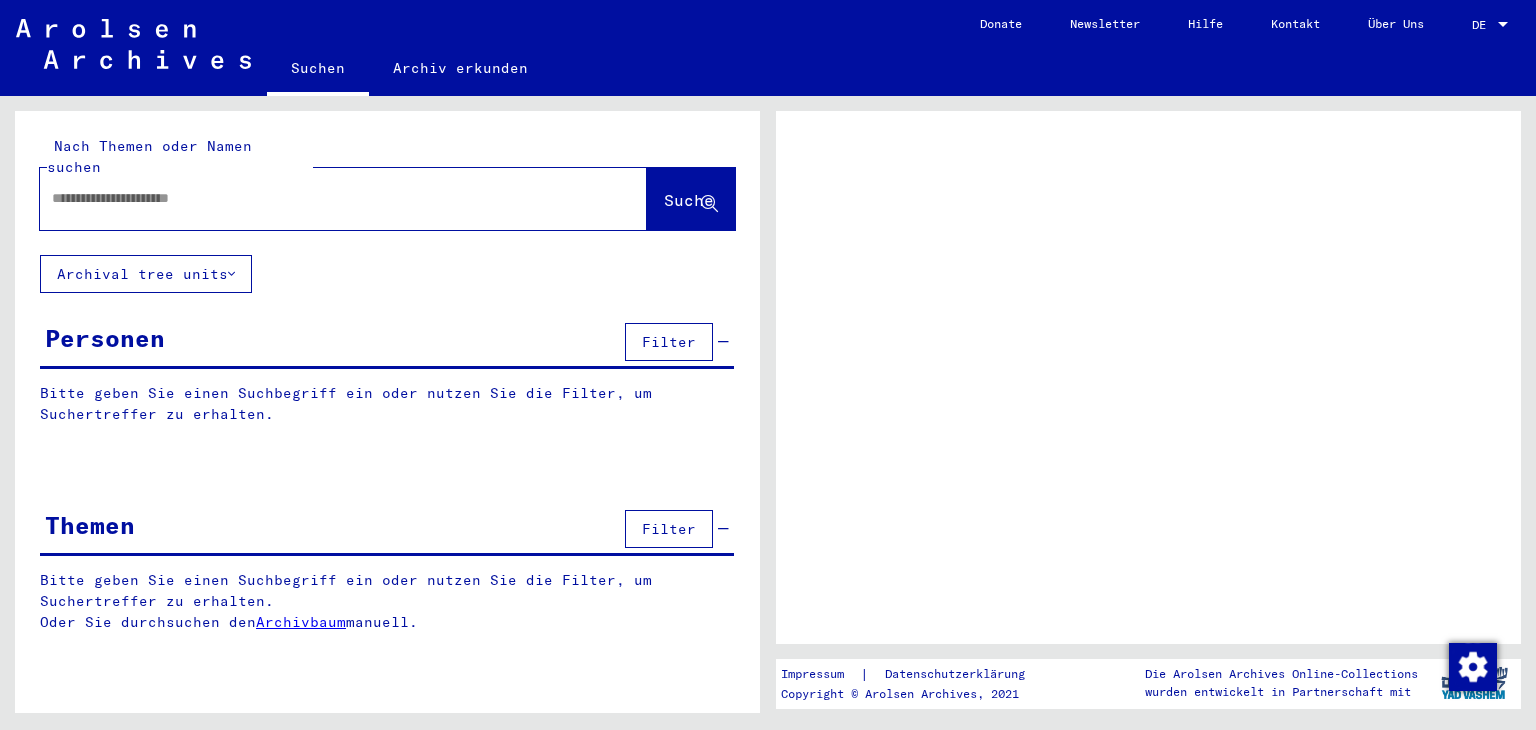 scroll, scrollTop: 0, scrollLeft: 0, axis: both 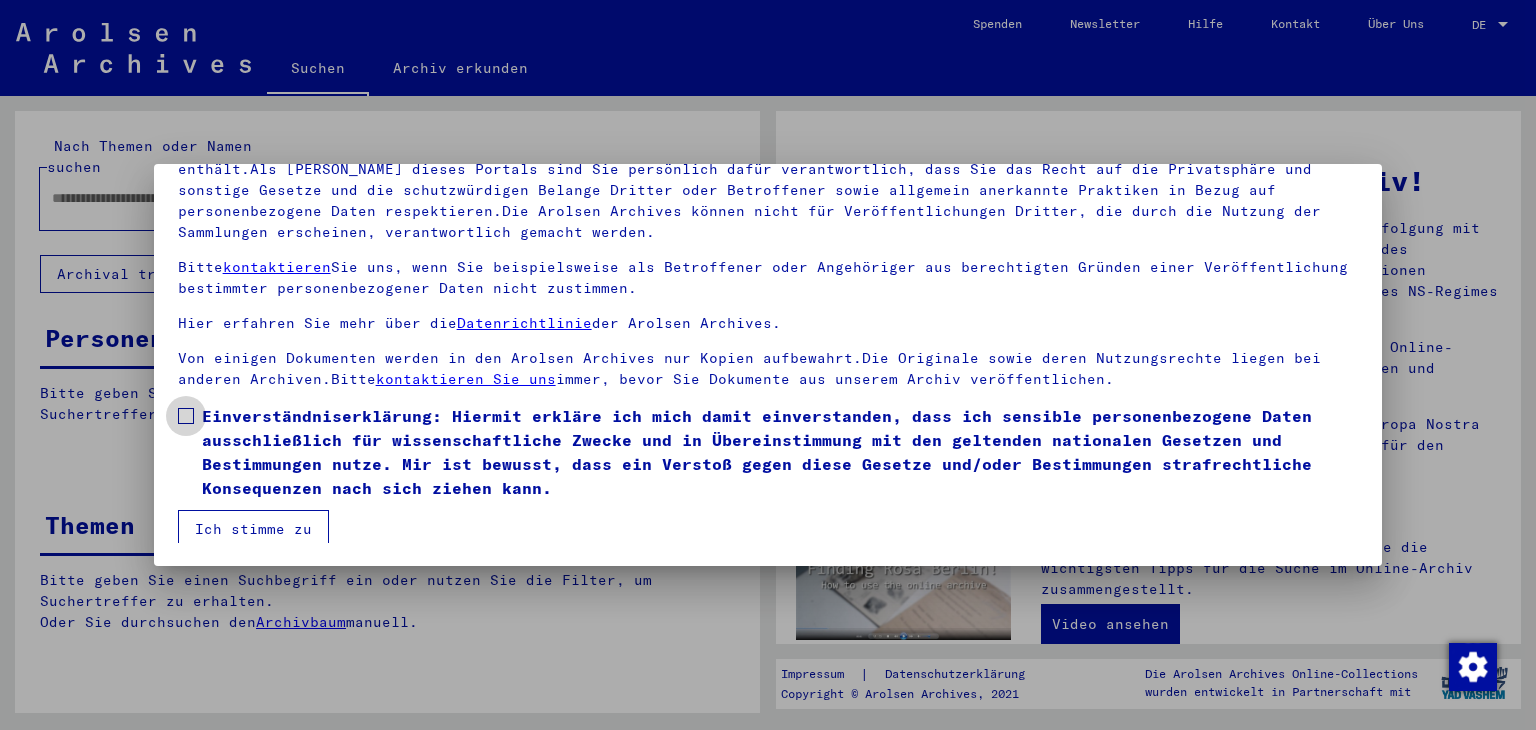 click on "Einverständniserklärung: Hiermit erkläre ich mich damit einverstanden, dass ich sensible personenbezogene Daten ausschließlich für wissenschaftliche Zwecke und in Übereinstimmung mit den geltenden nationalen Gesetzen und Bestimmungen nutze. Mir ist bewusst, dass ein Verstoß gegen diese Gesetze und/oder Bestimmungen strafrechtliche Konsequenzen nach sich ziehen kann." at bounding box center [780, 452] 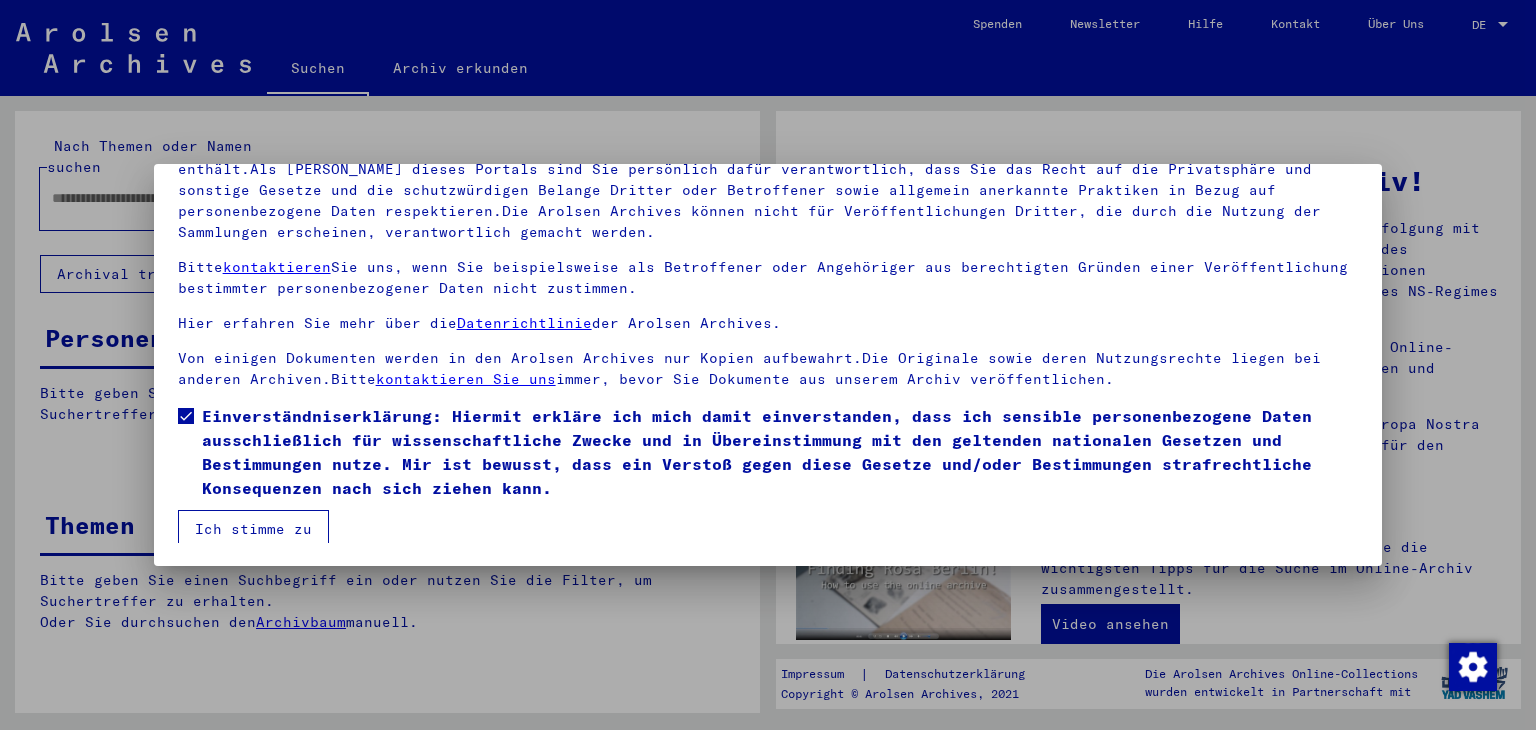 click on "Ich stimme zu" at bounding box center [253, 529] 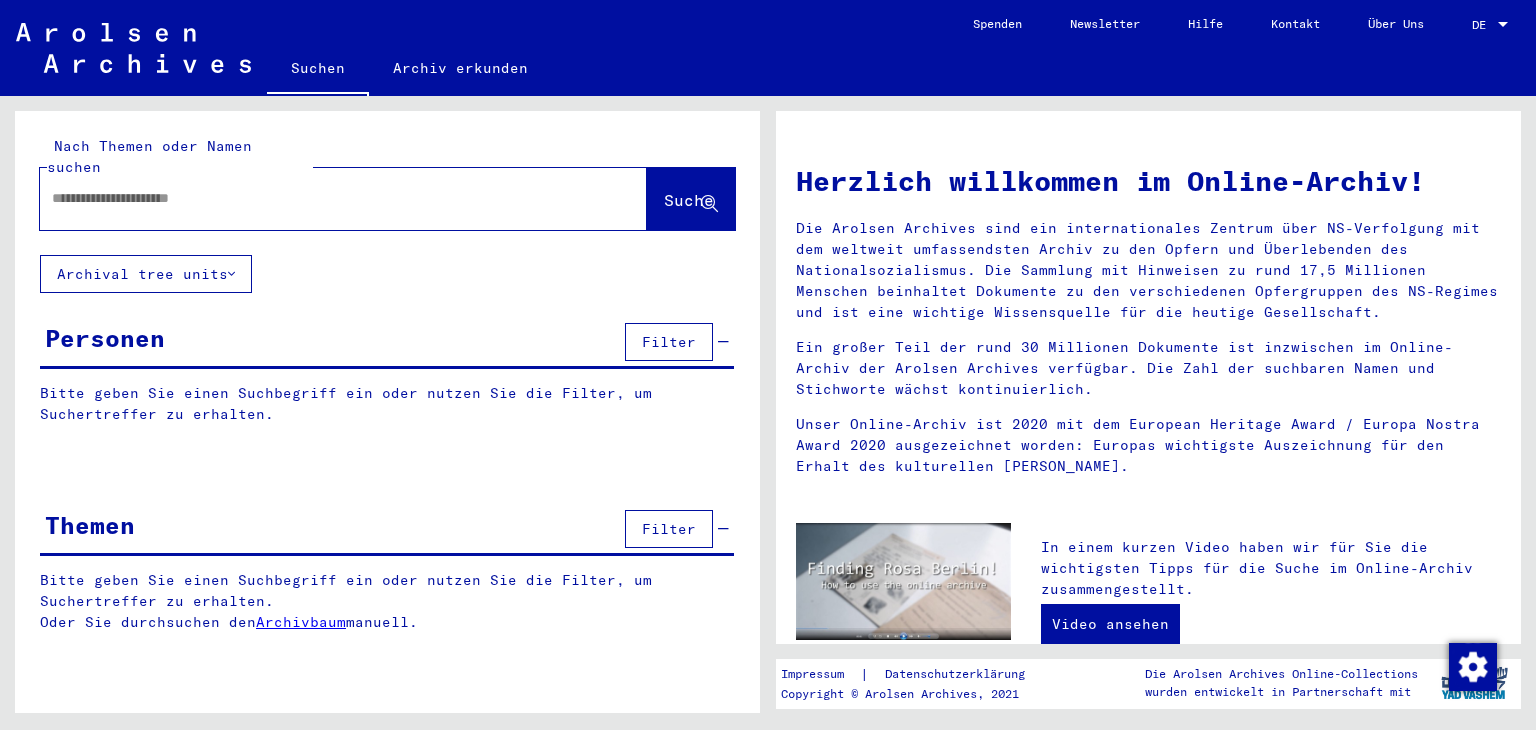click at bounding box center [319, 198] 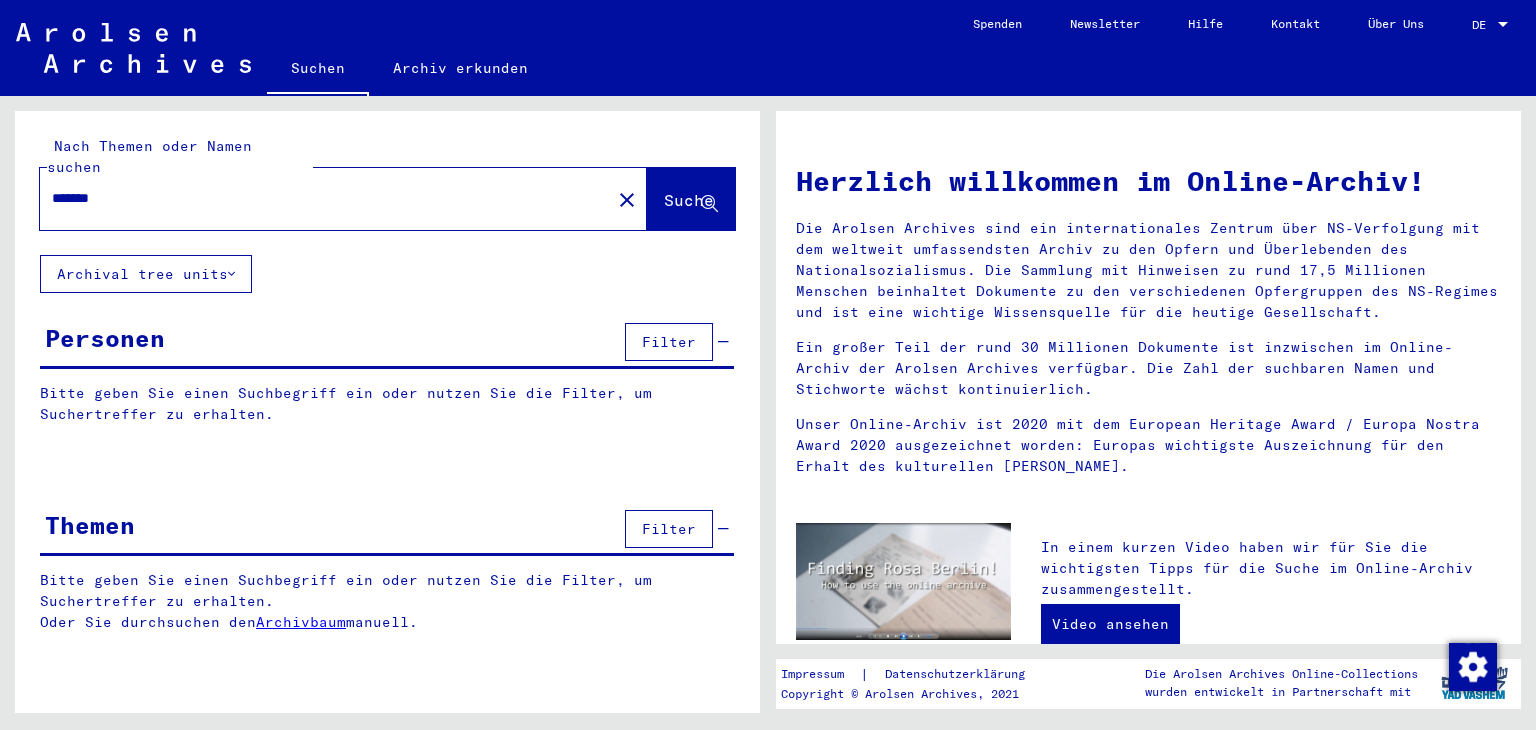 type on "*******" 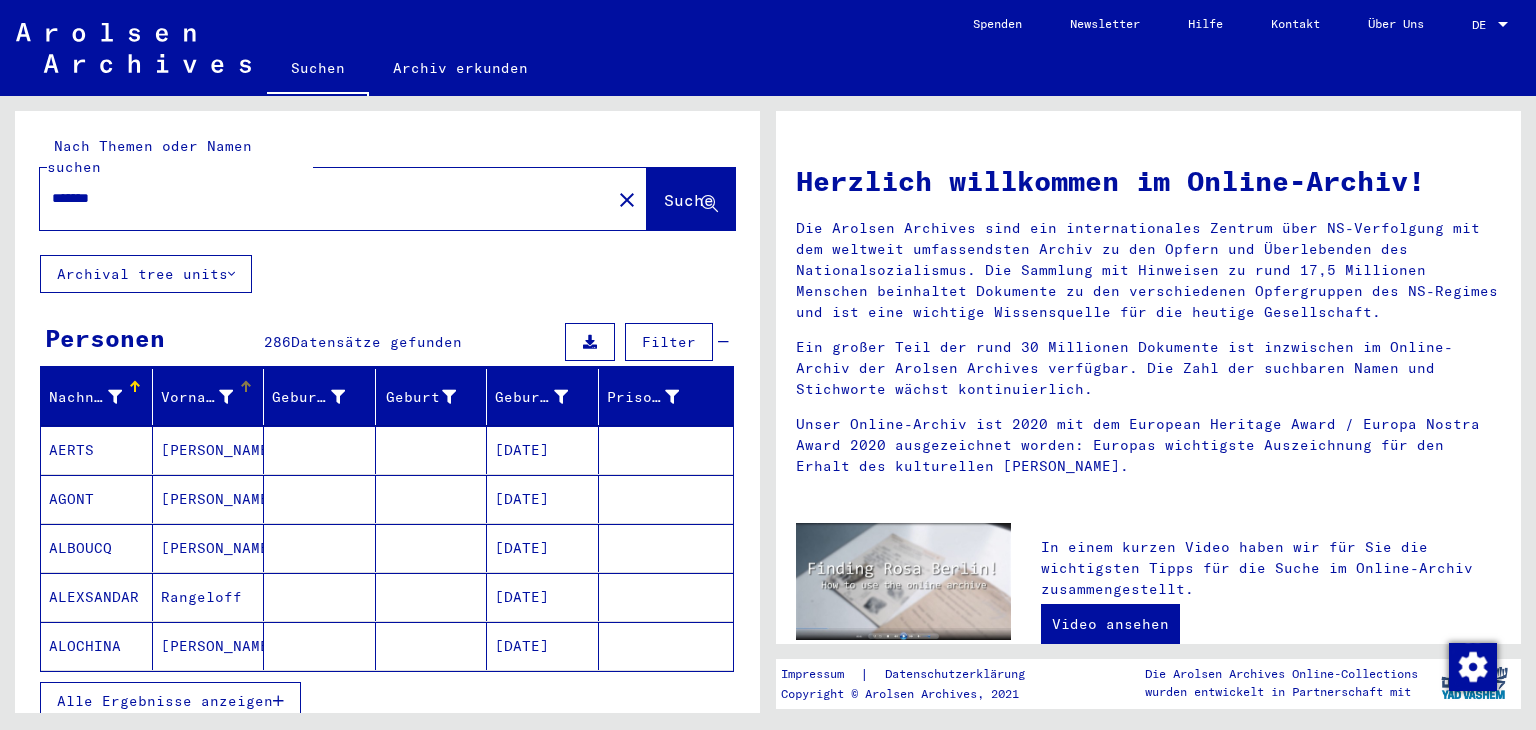 click on "Vorname" at bounding box center (212, 397) 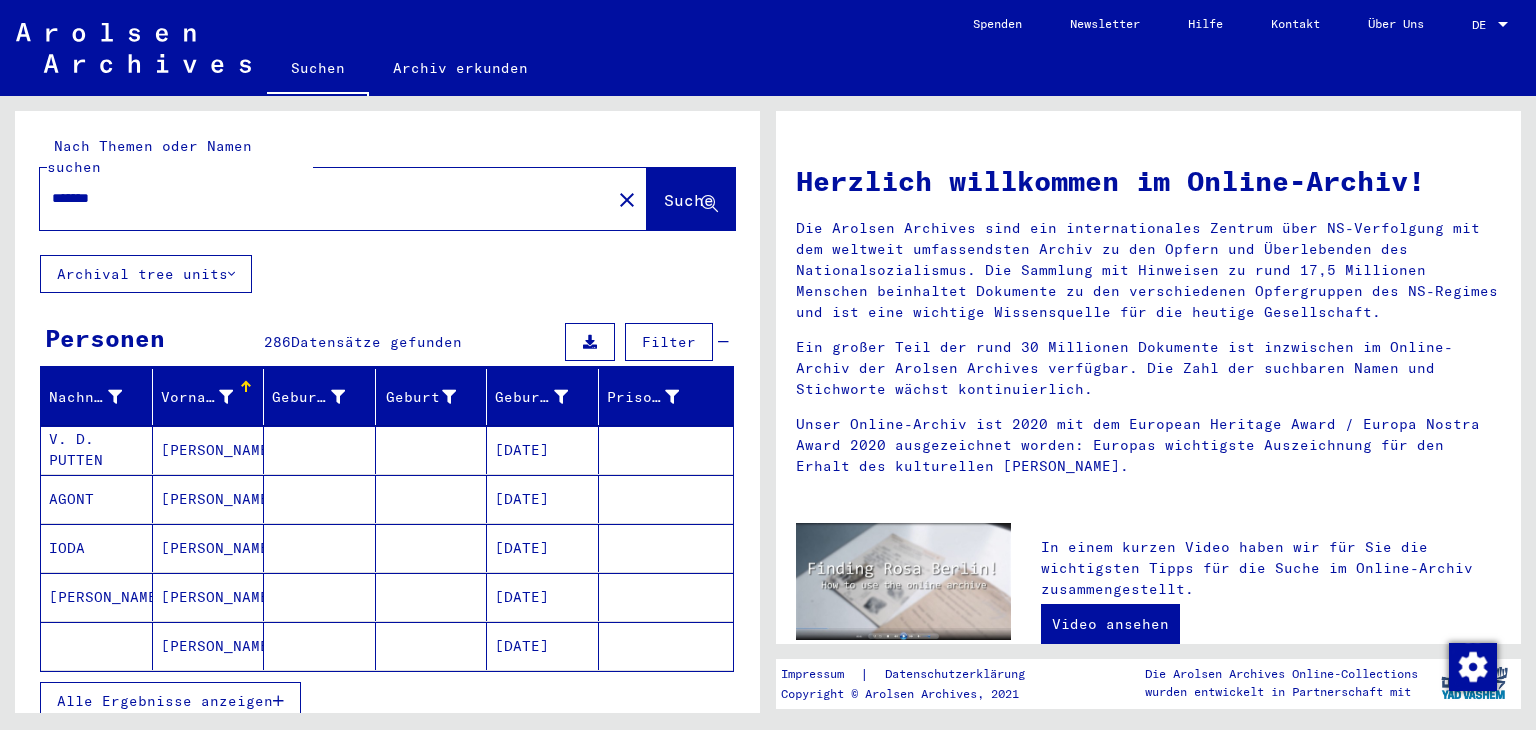 click on "Vorname" at bounding box center [212, 397] 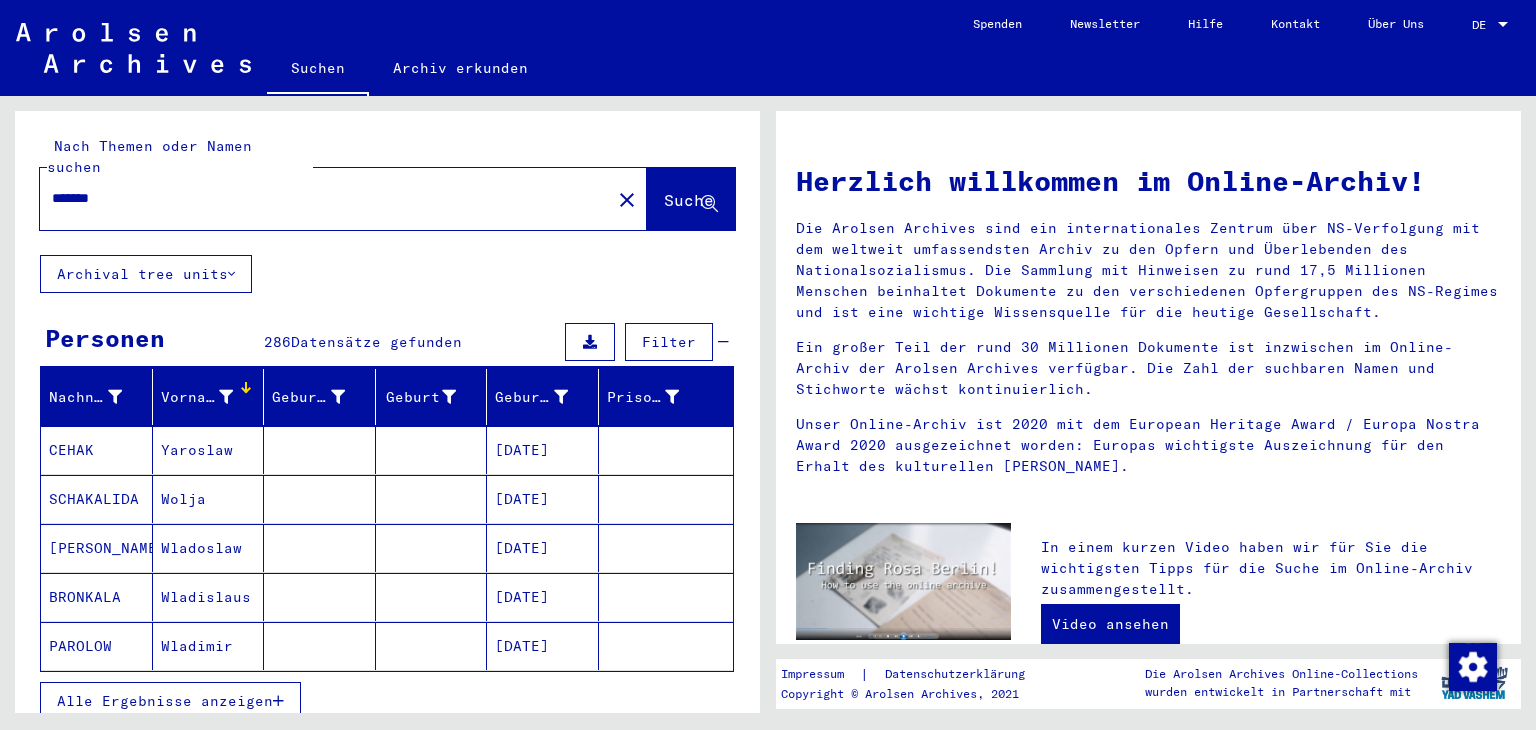 click on "Alle Ergebnisse anzeigen" at bounding box center (165, 701) 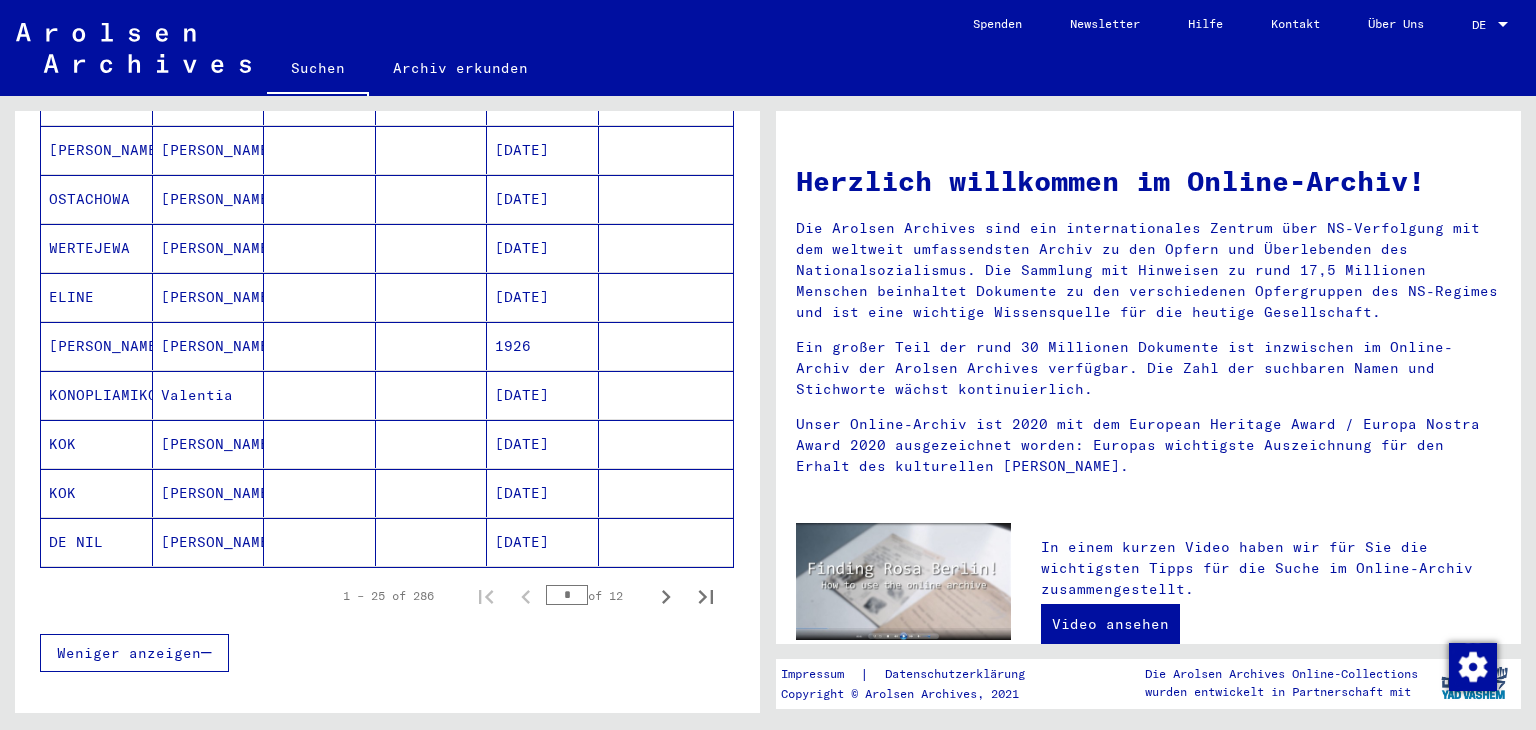 scroll, scrollTop: 1099, scrollLeft: 0, axis: vertical 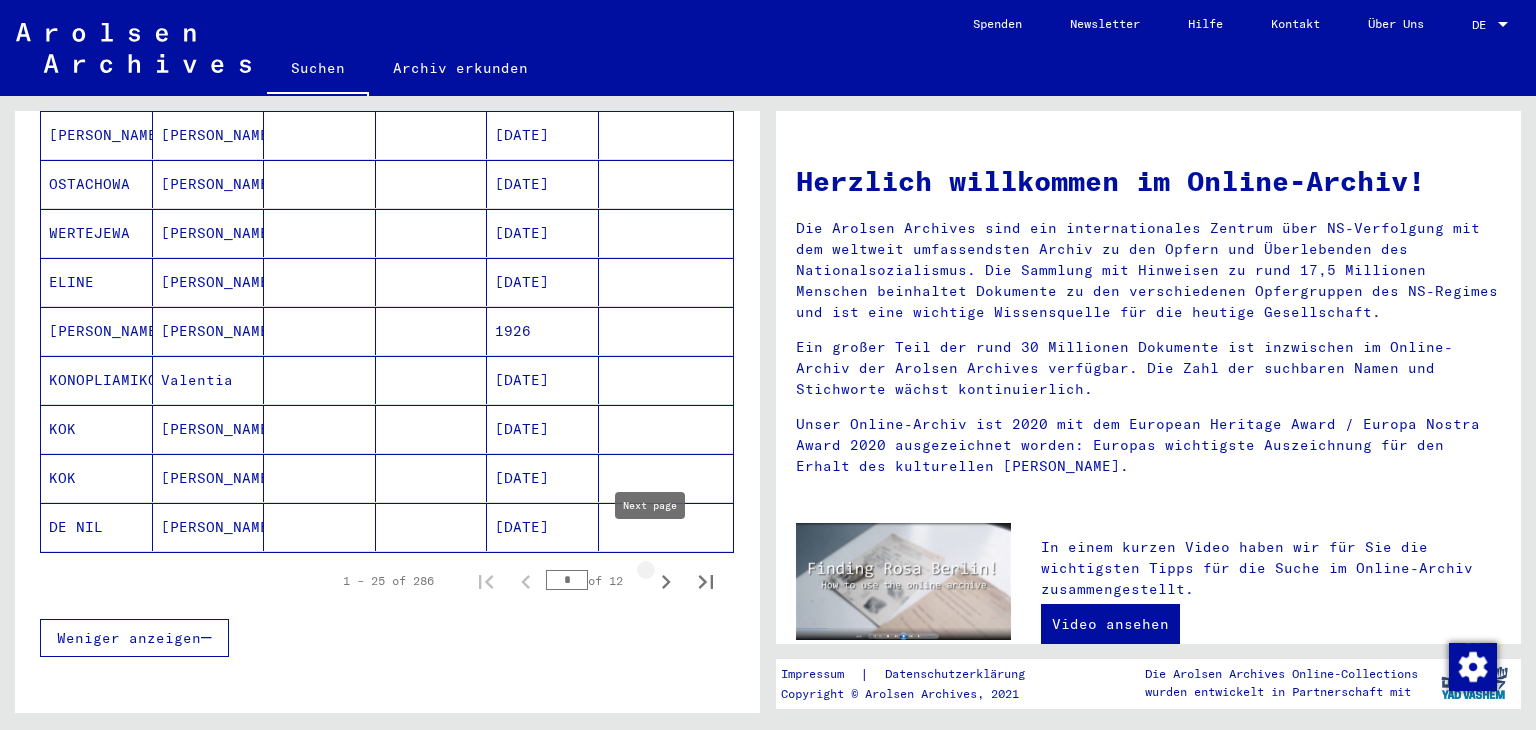 click 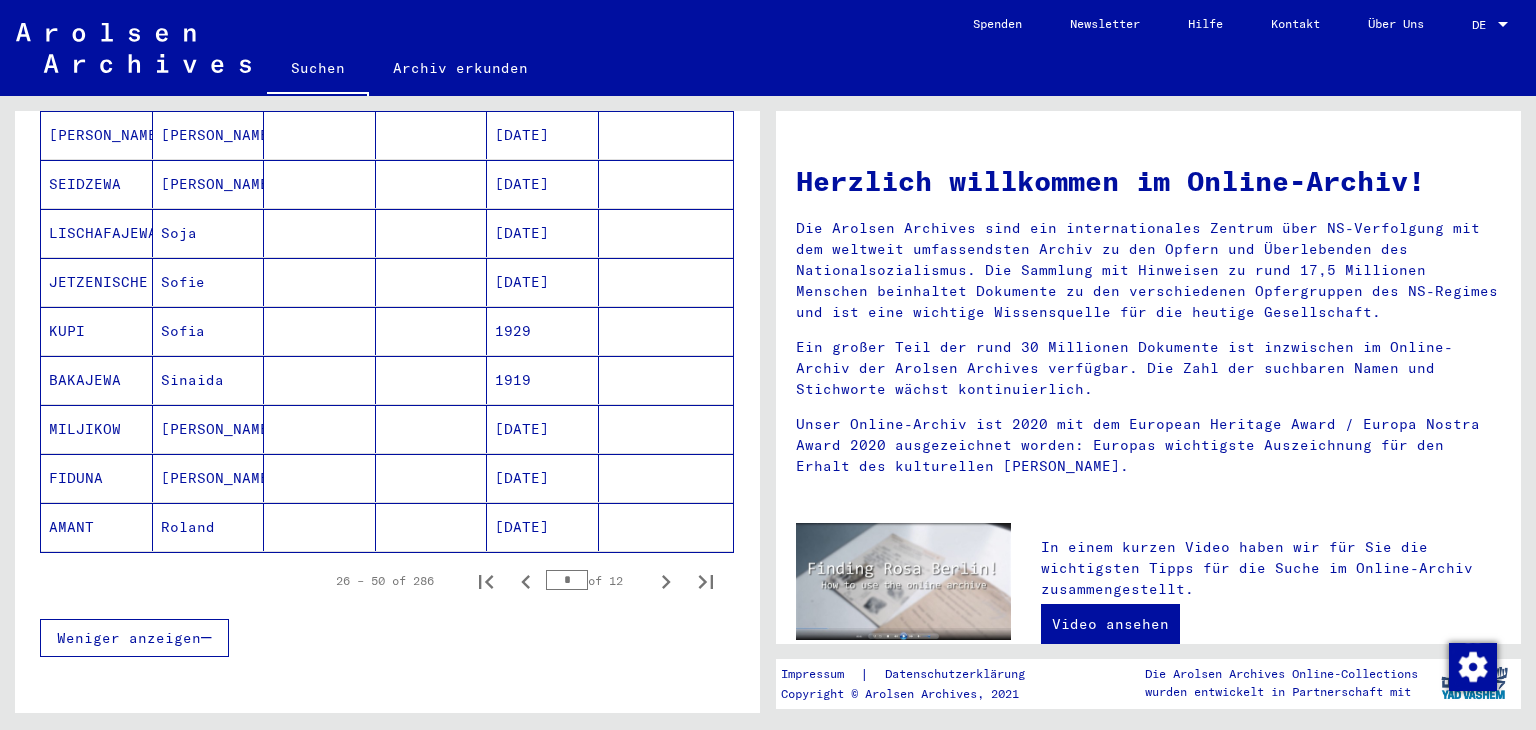 click 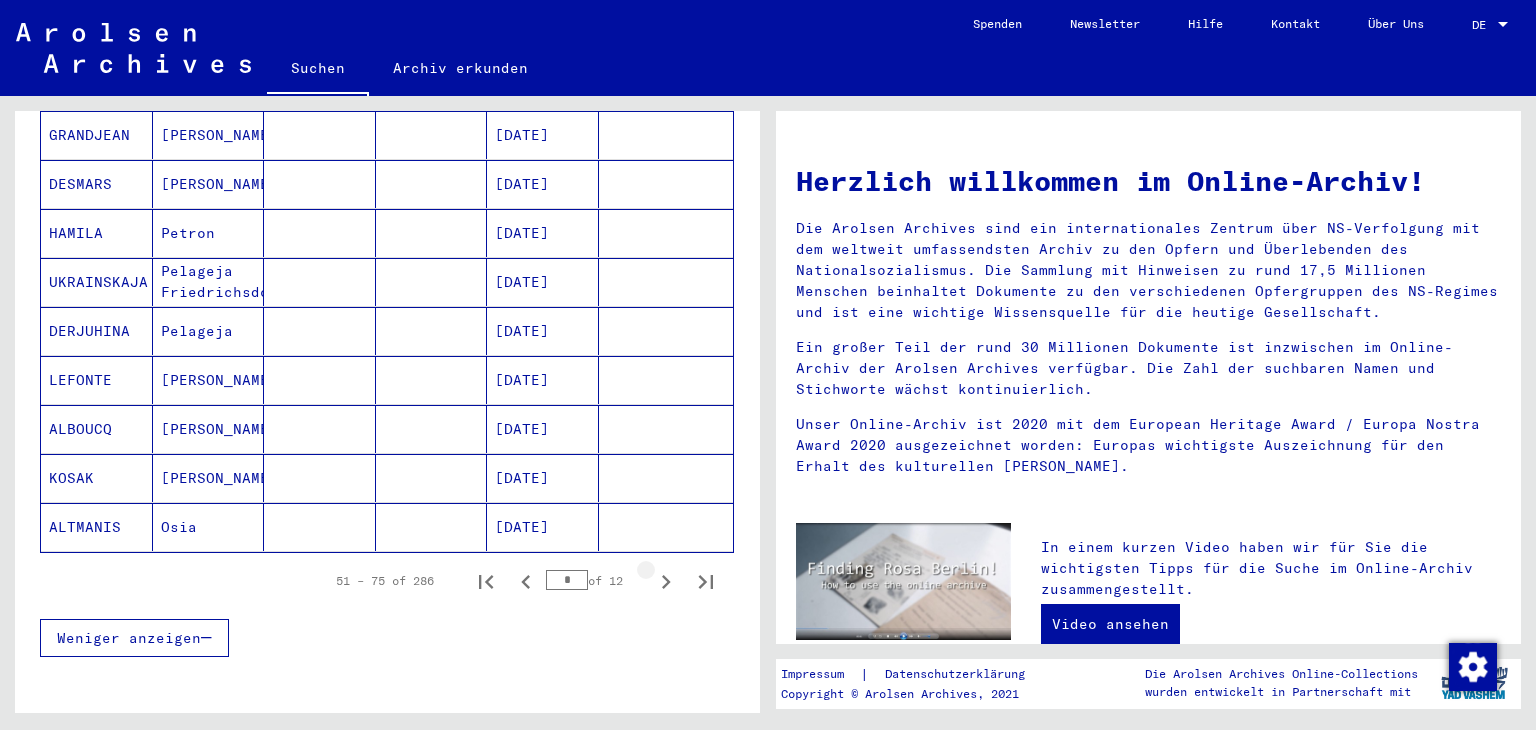 click 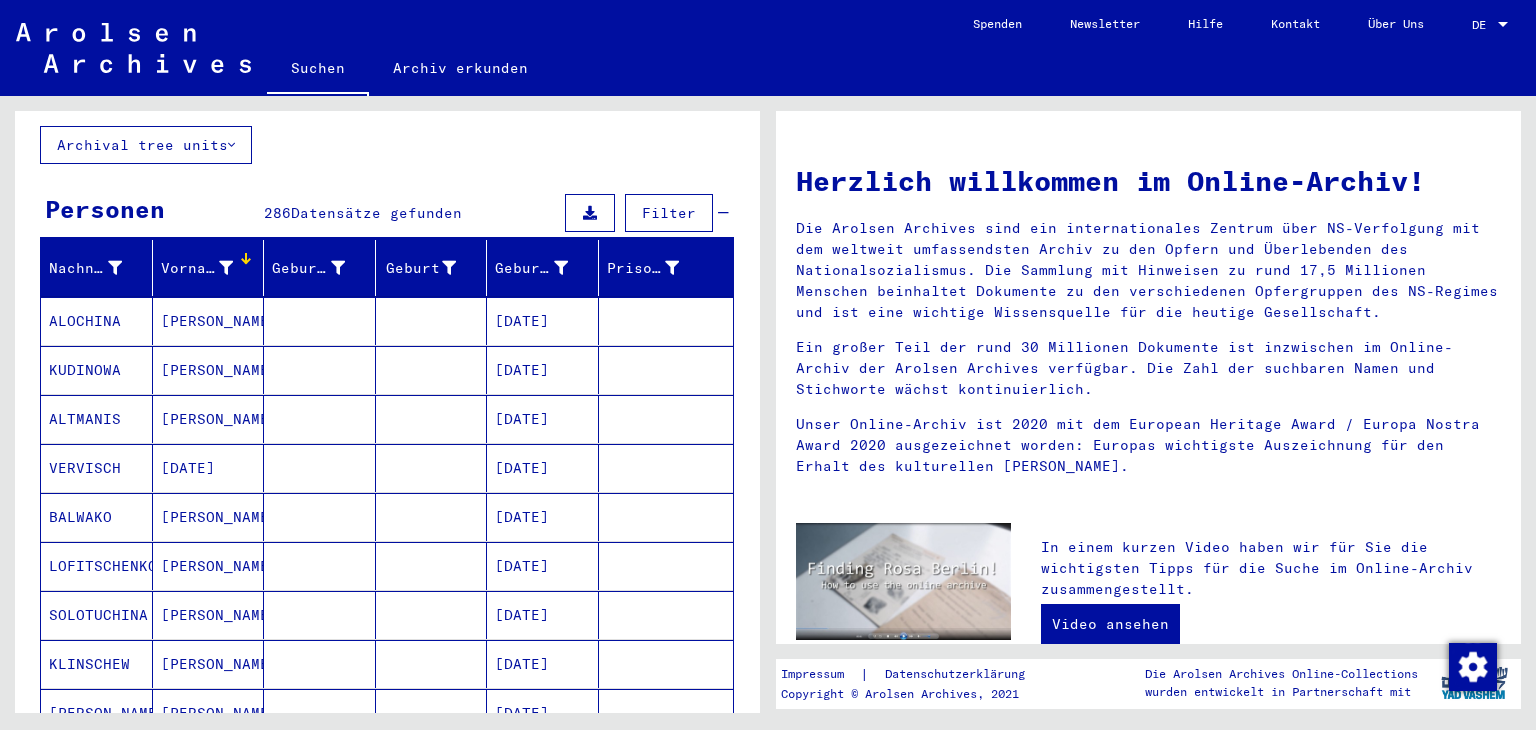 scroll, scrollTop: 0, scrollLeft: 0, axis: both 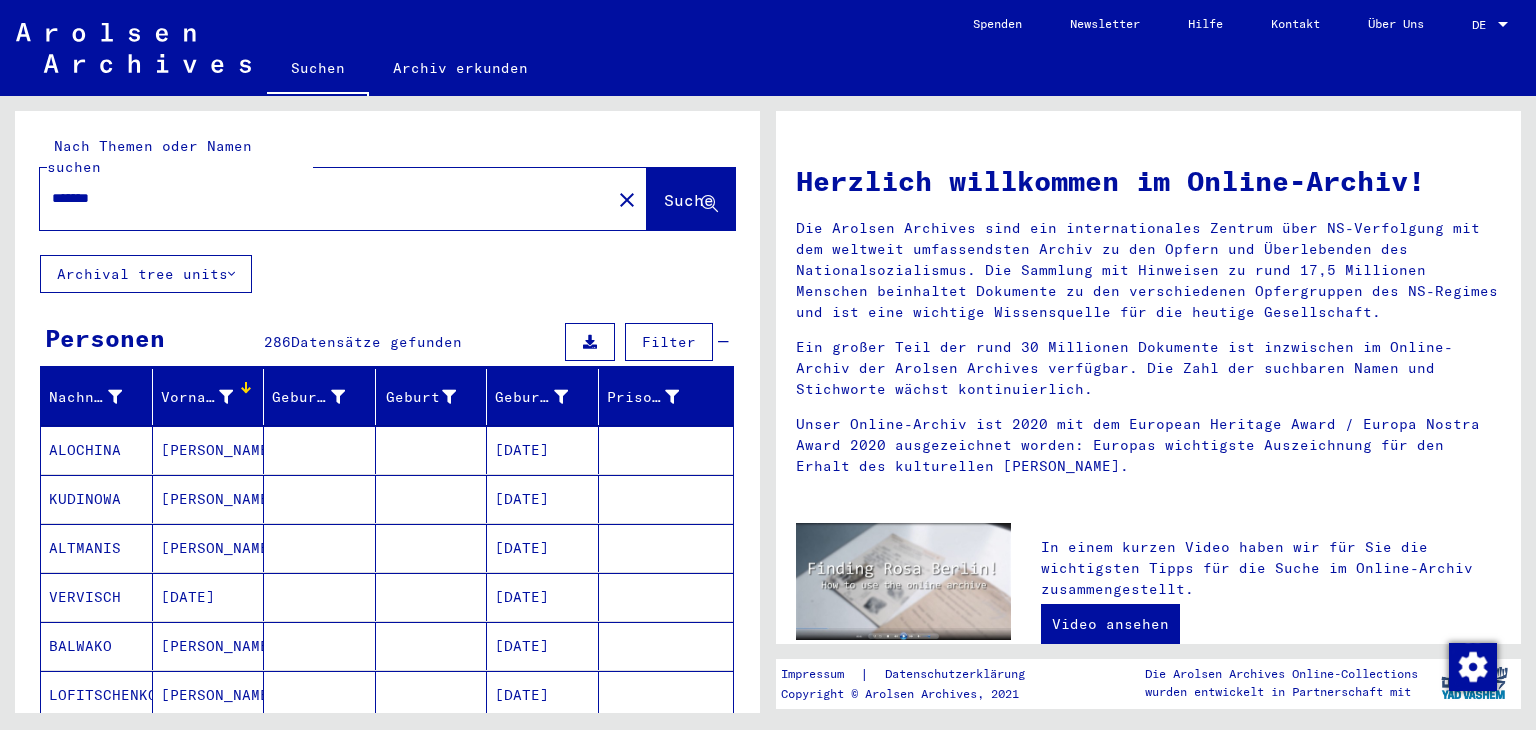 click on "*******" at bounding box center [319, 198] 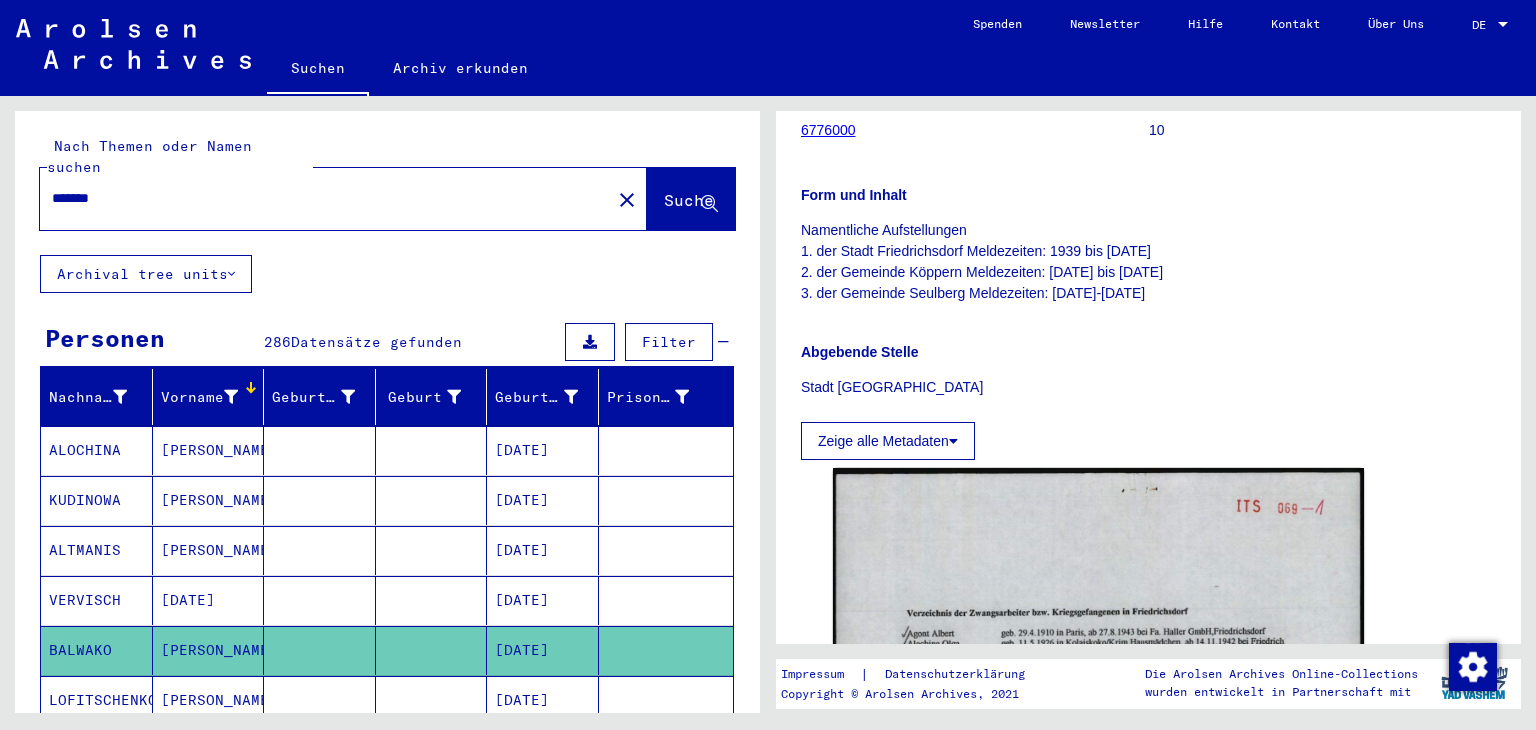 scroll, scrollTop: 459, scrollLeft: 0, axis: vertical 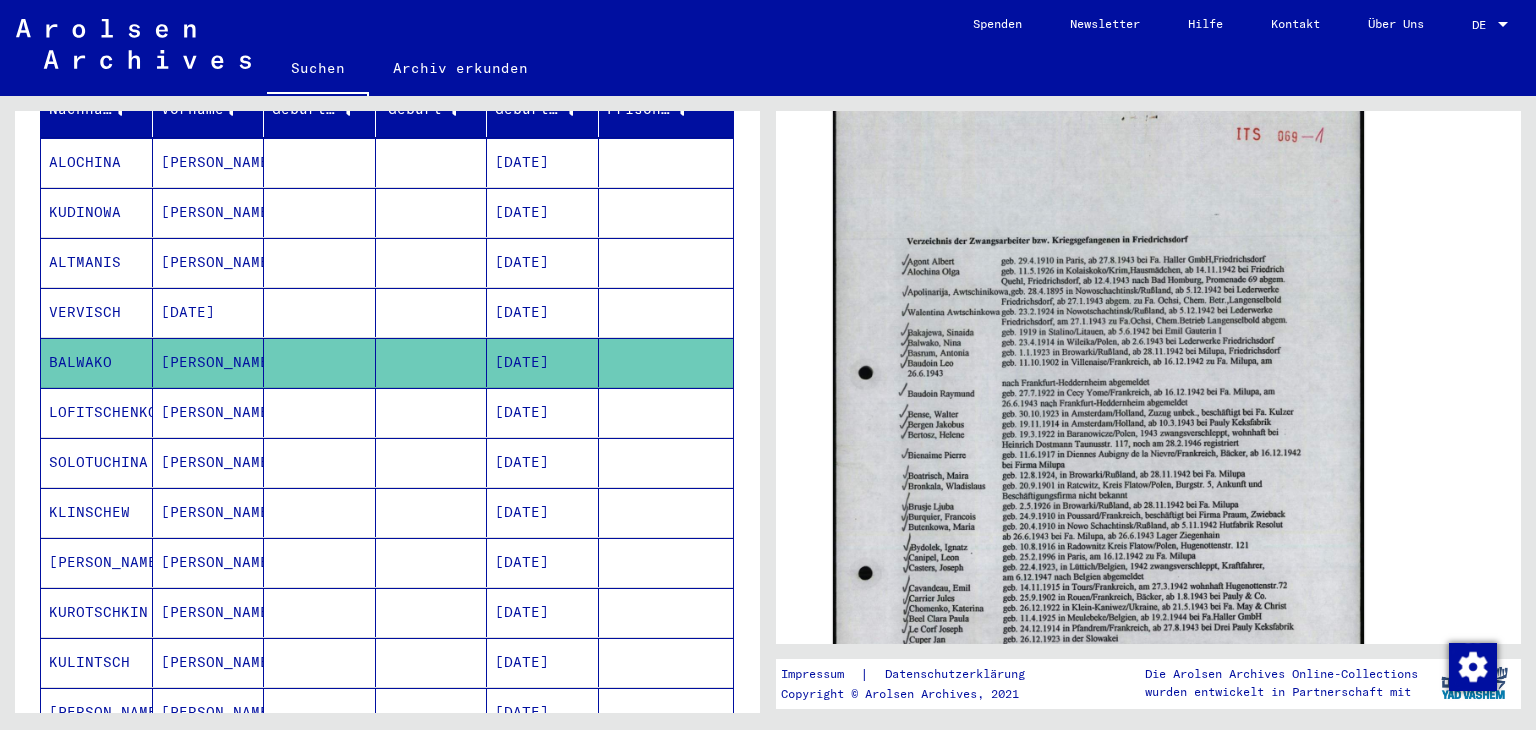 click at bounding box center (666, 462) 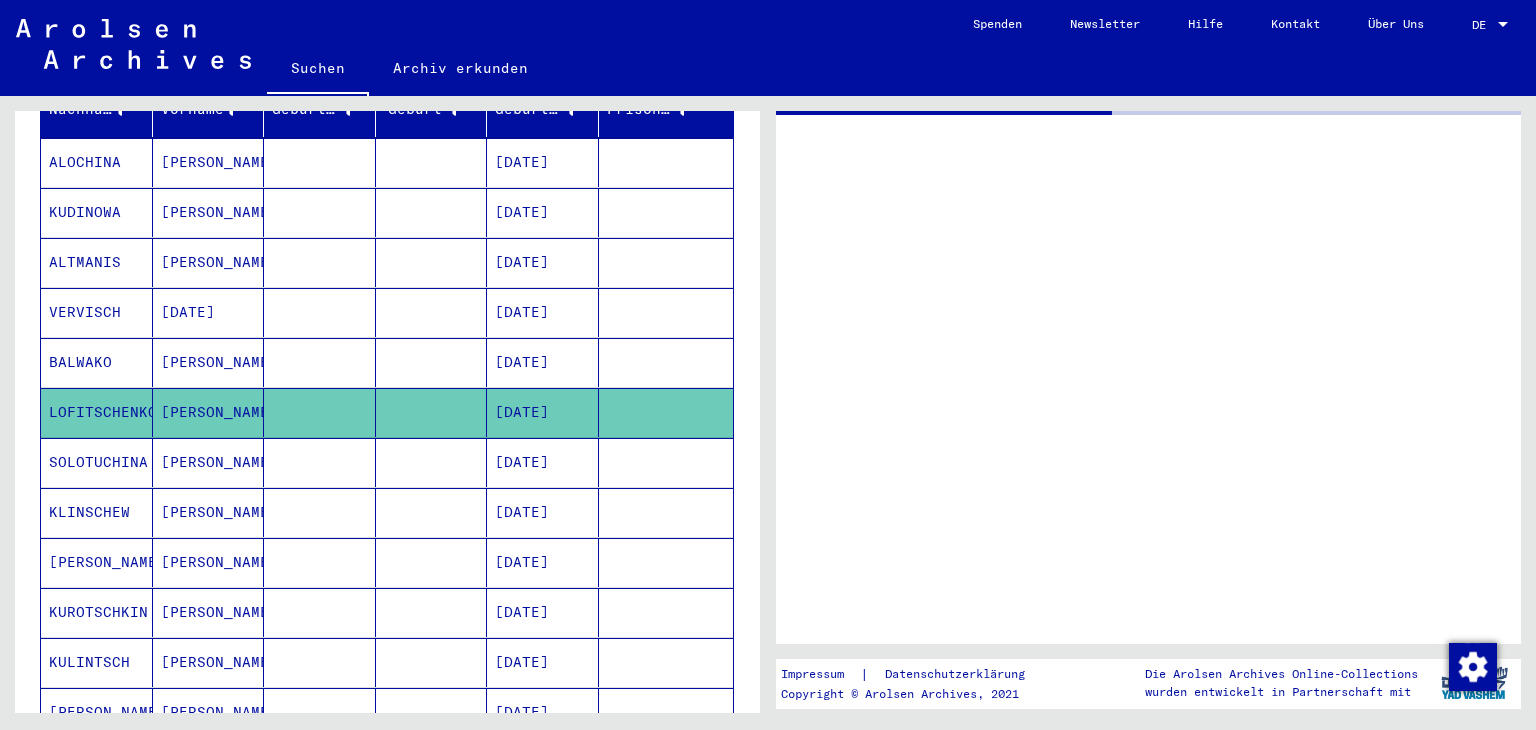 scroll, scrollTop: 0, scrollLeft: 0, axis: both 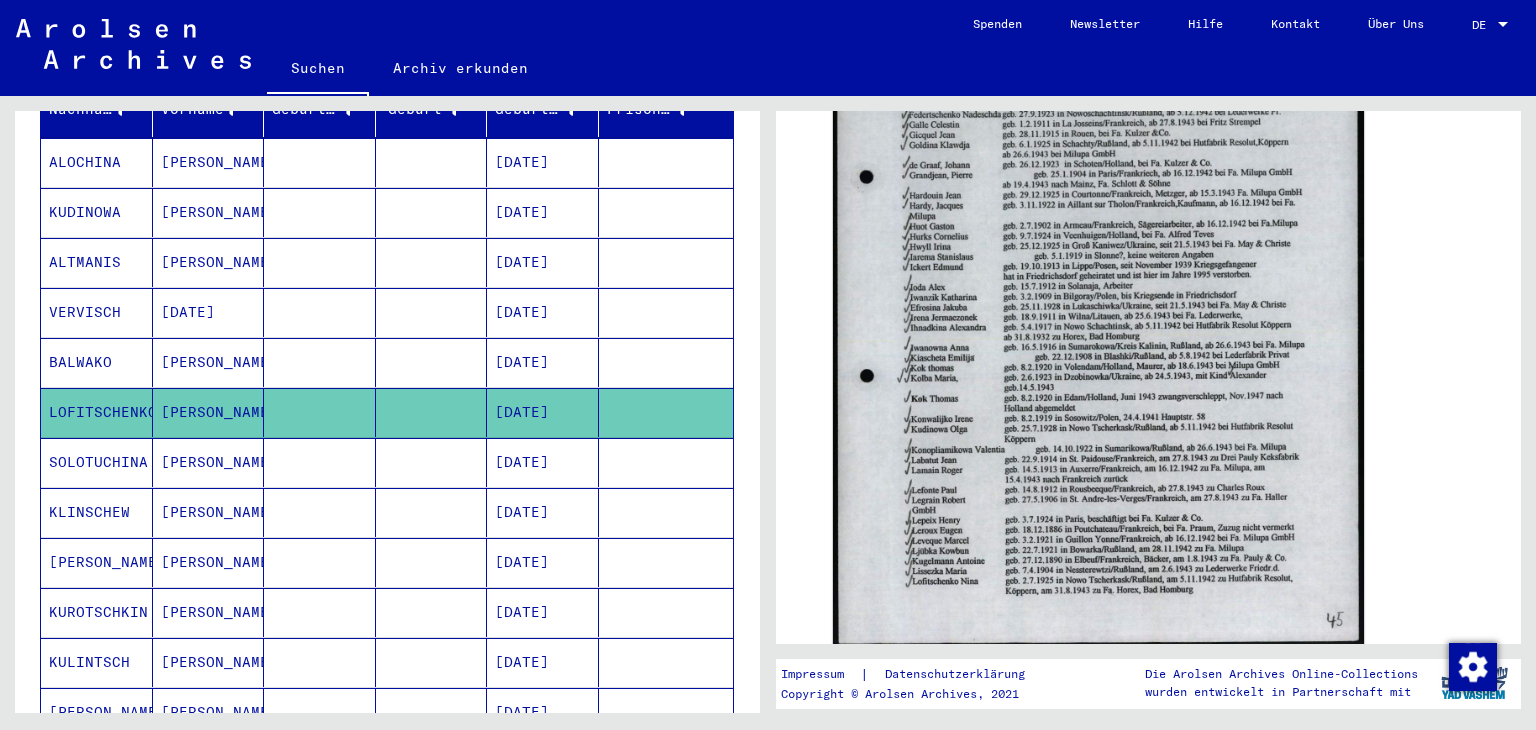 click at bounding box center [666, 512] 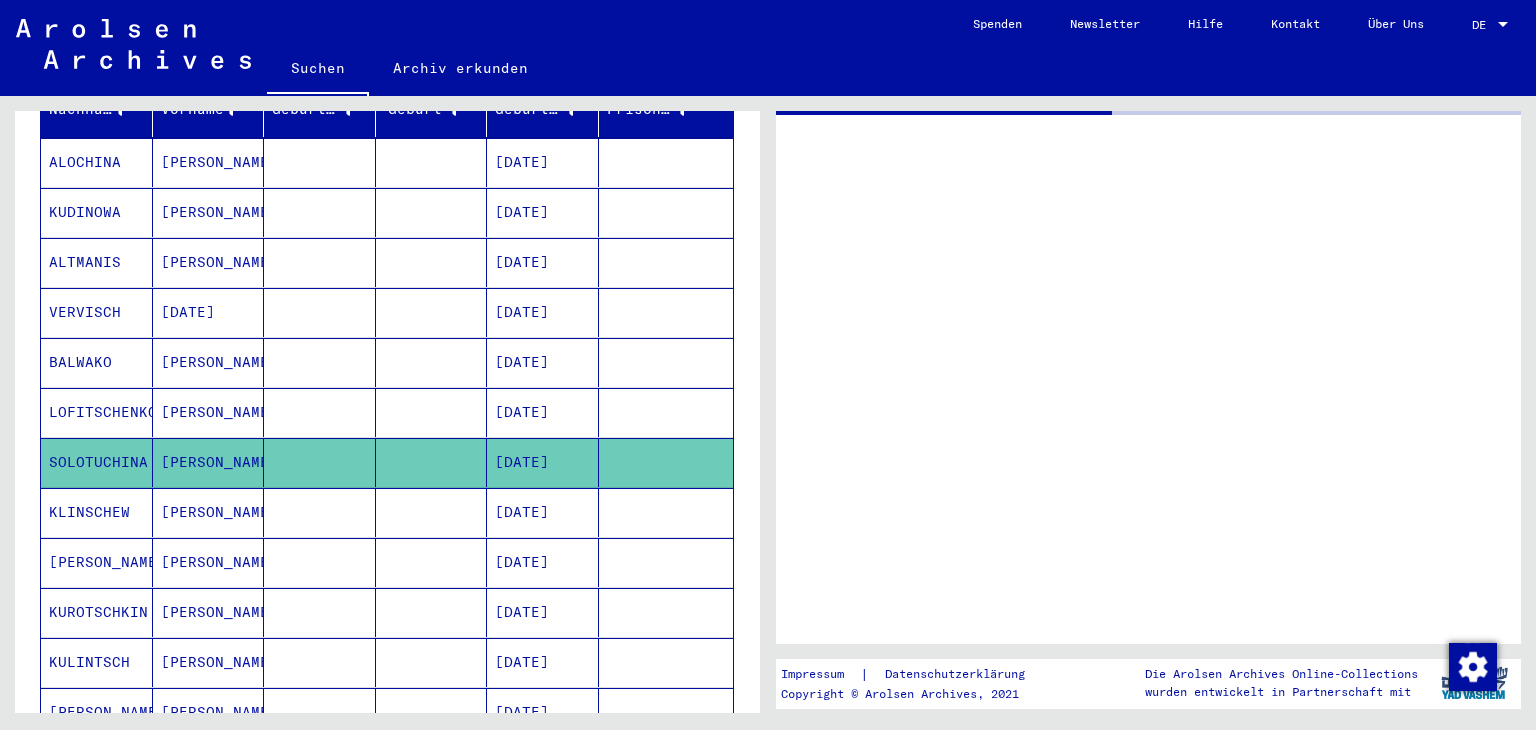 scroll, scrollTop: 0, scrollLeft: 0, axis: both 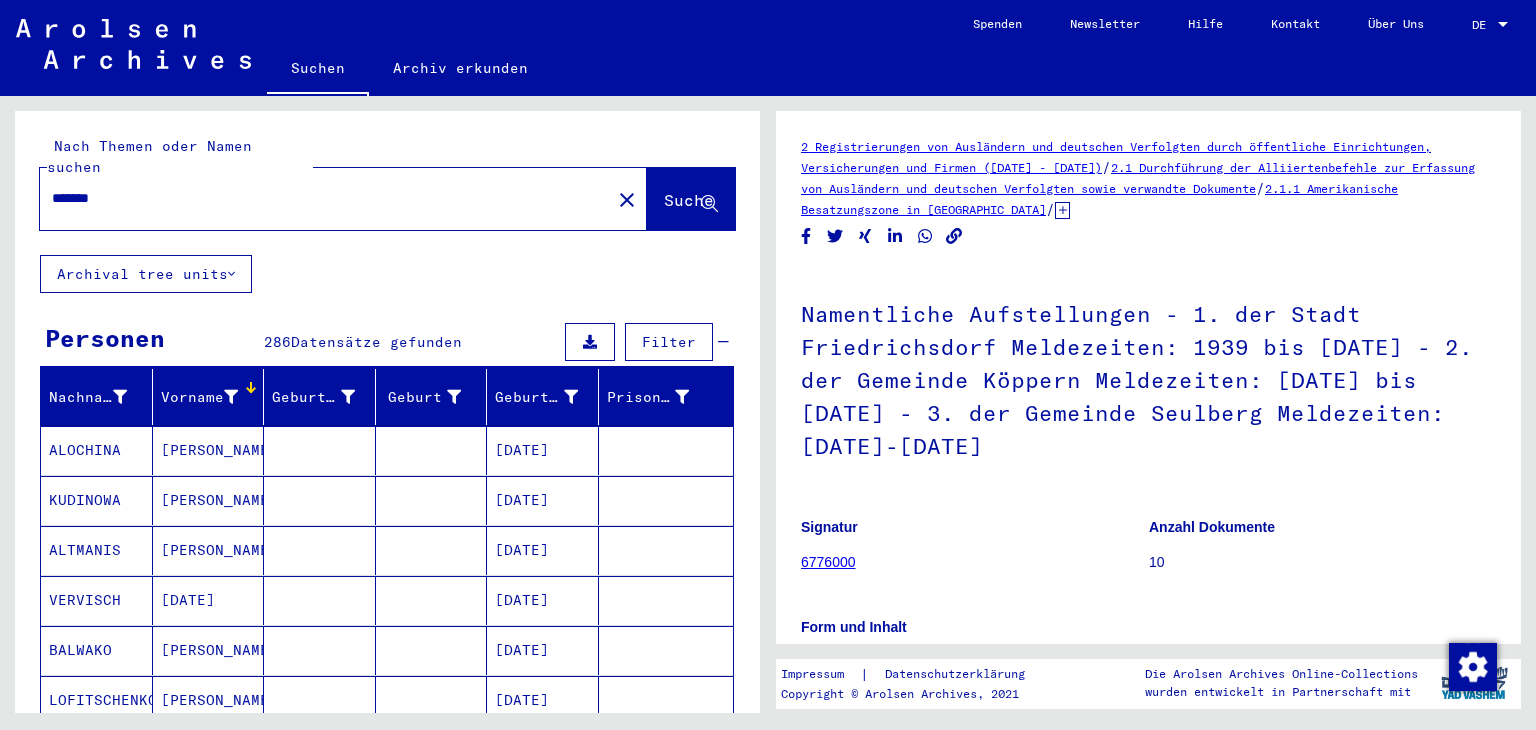 click on "*******" at bounding box center (325, 198) 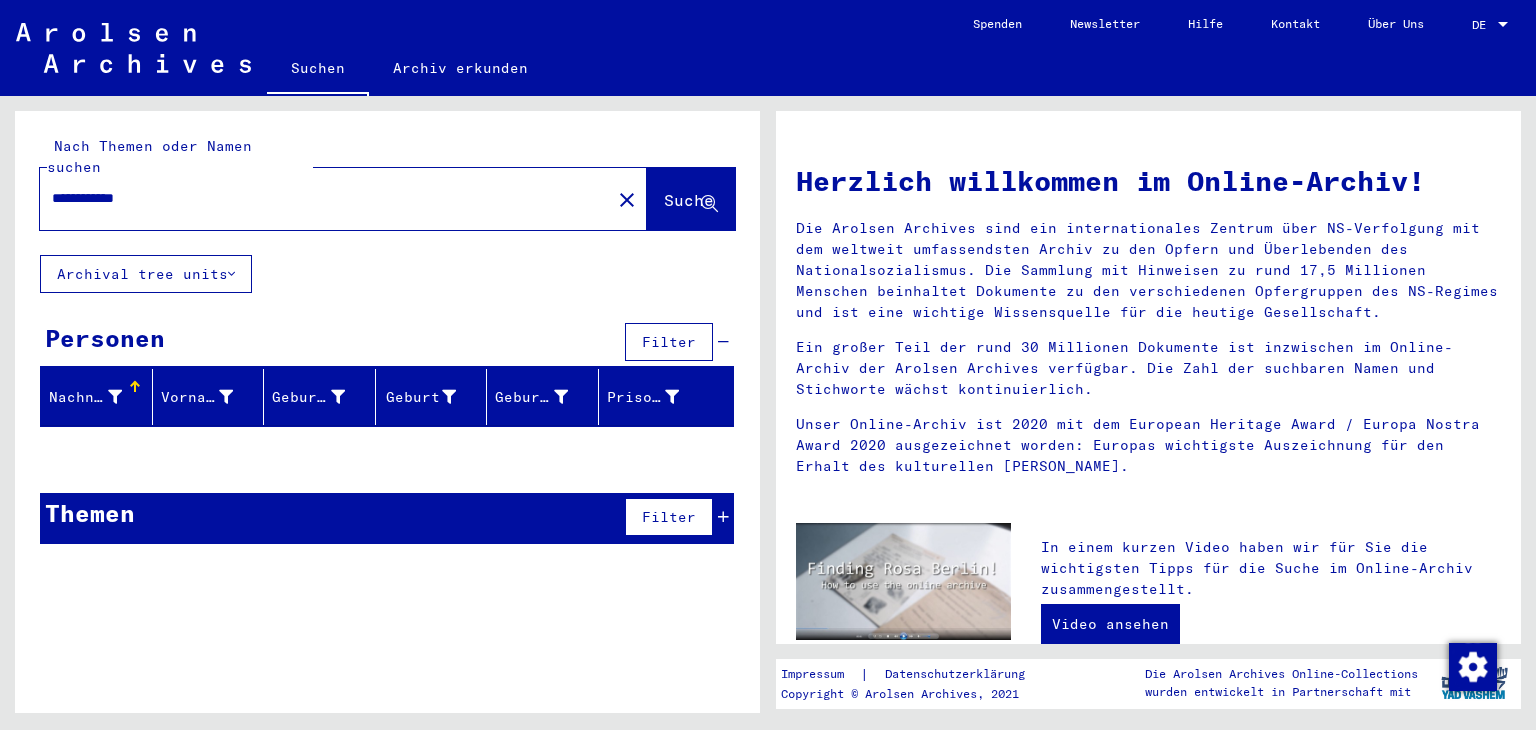 click on "**********" at bounding box center (319, 198) 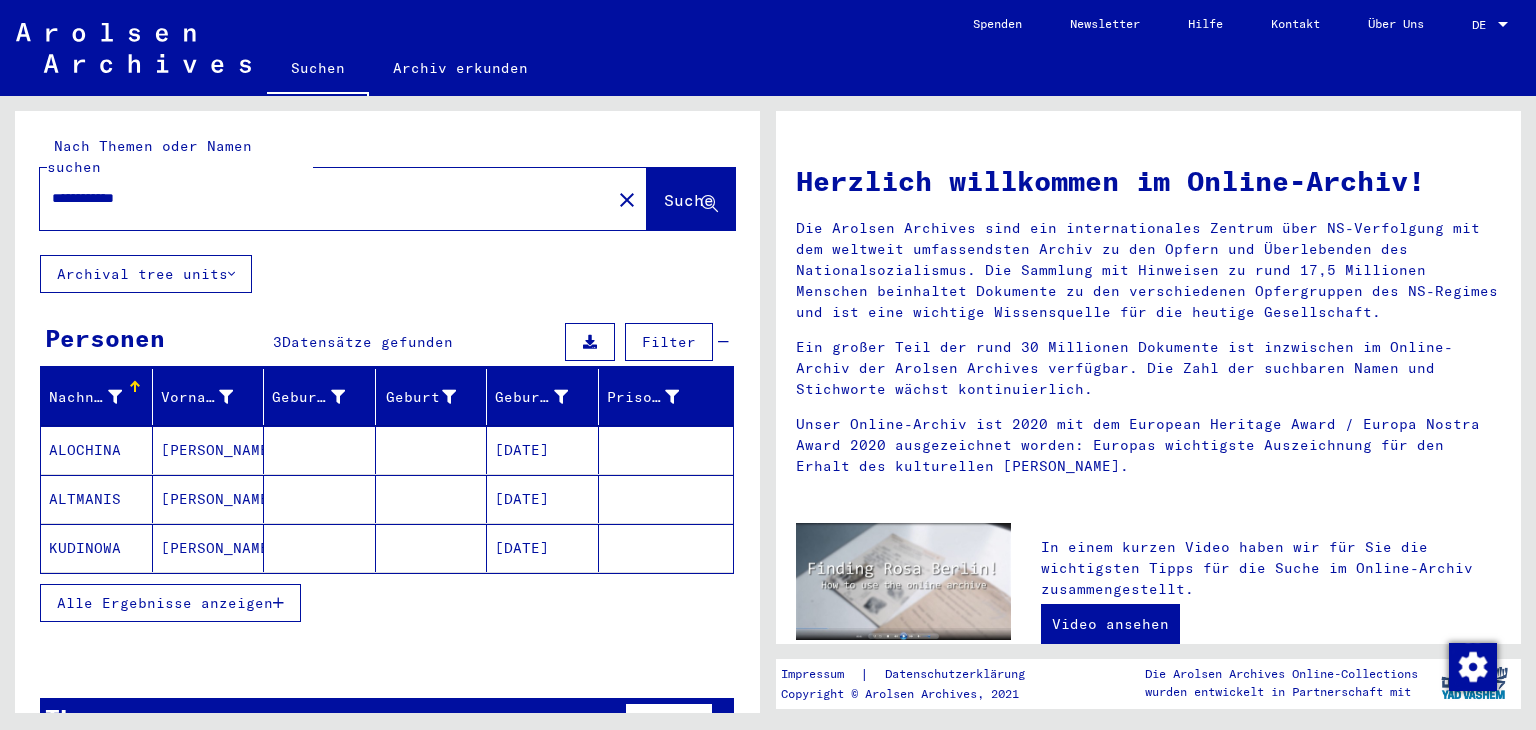 click at bounding box center [432, 499] 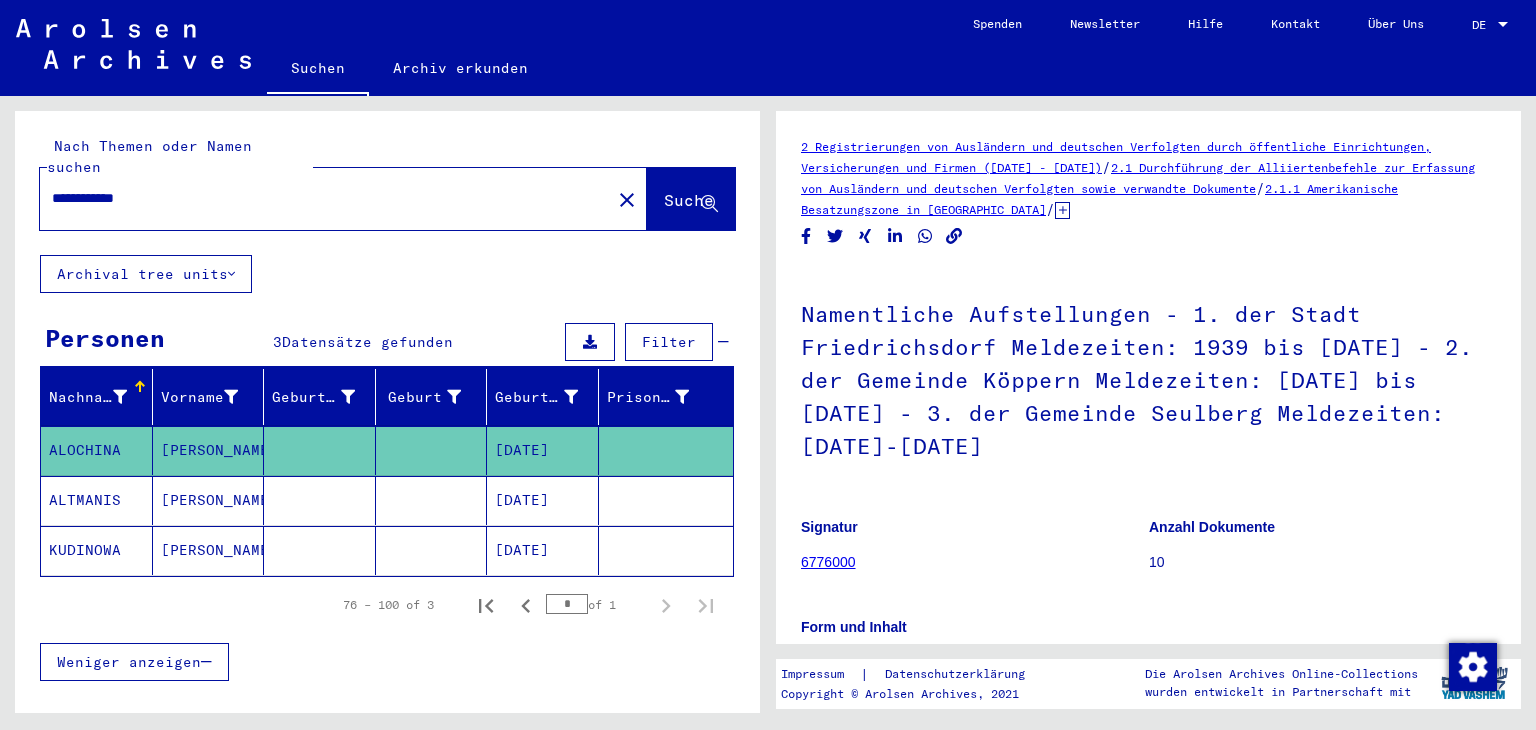 scroll, scrollTop: 0, scrollLeft: 0, axis: both 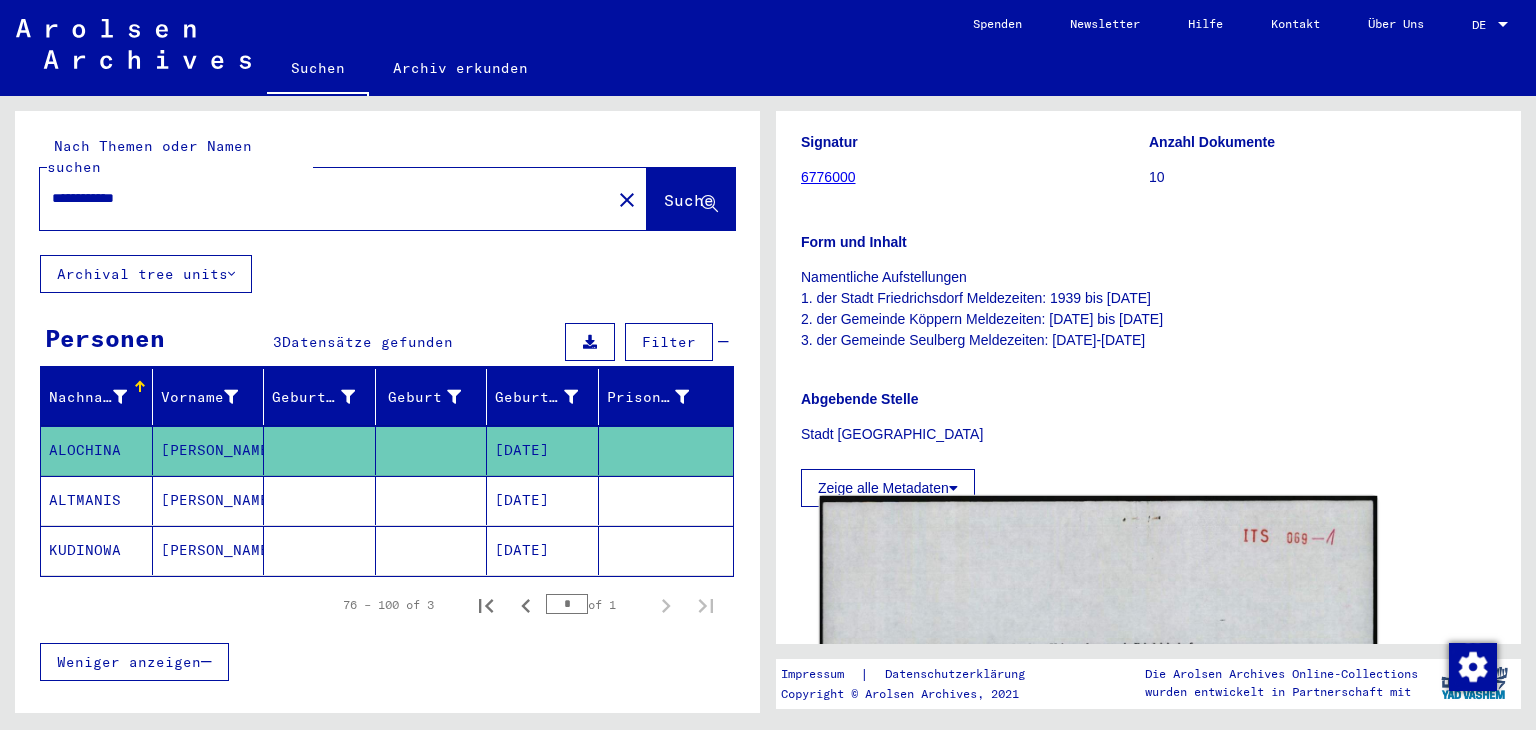 click 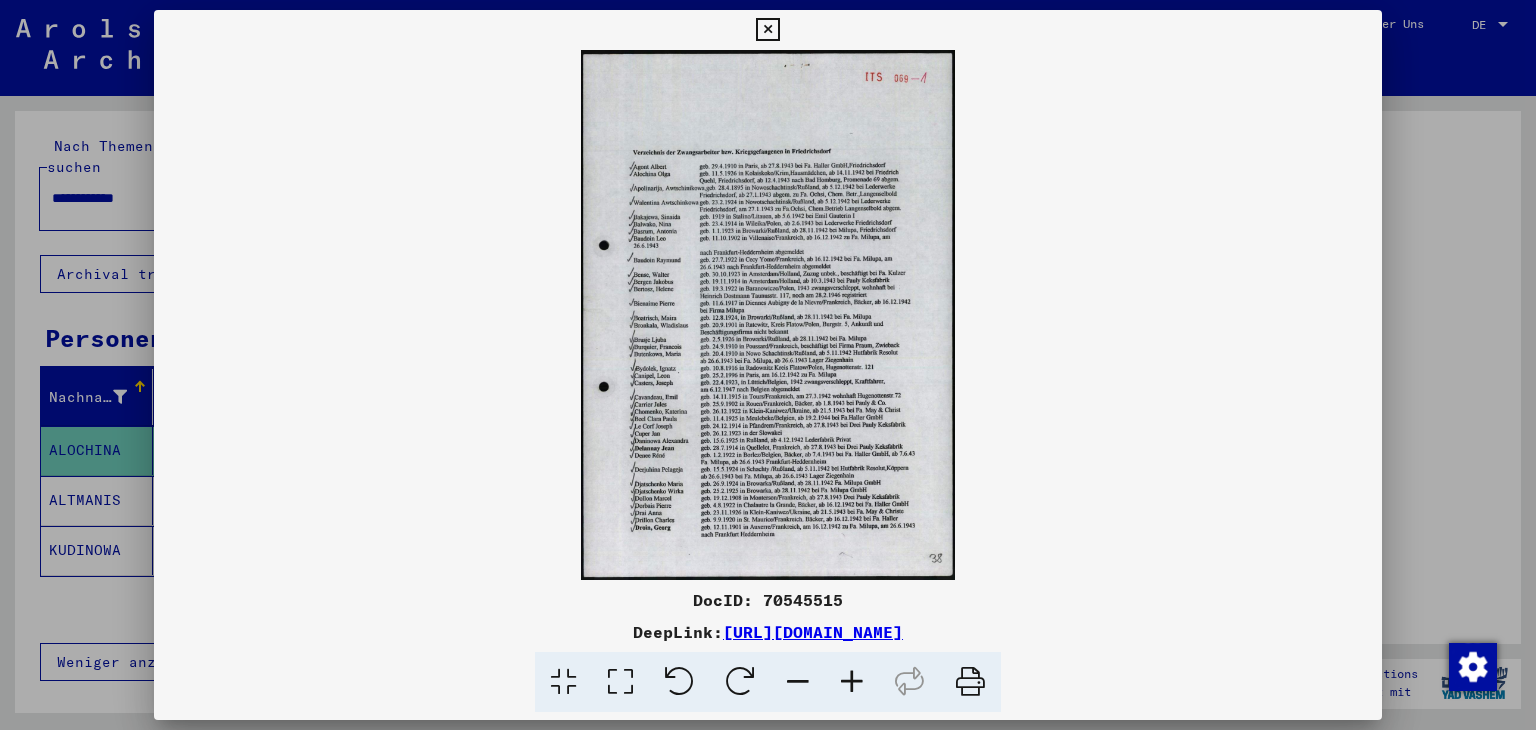 click at bounding box center [852, 682] 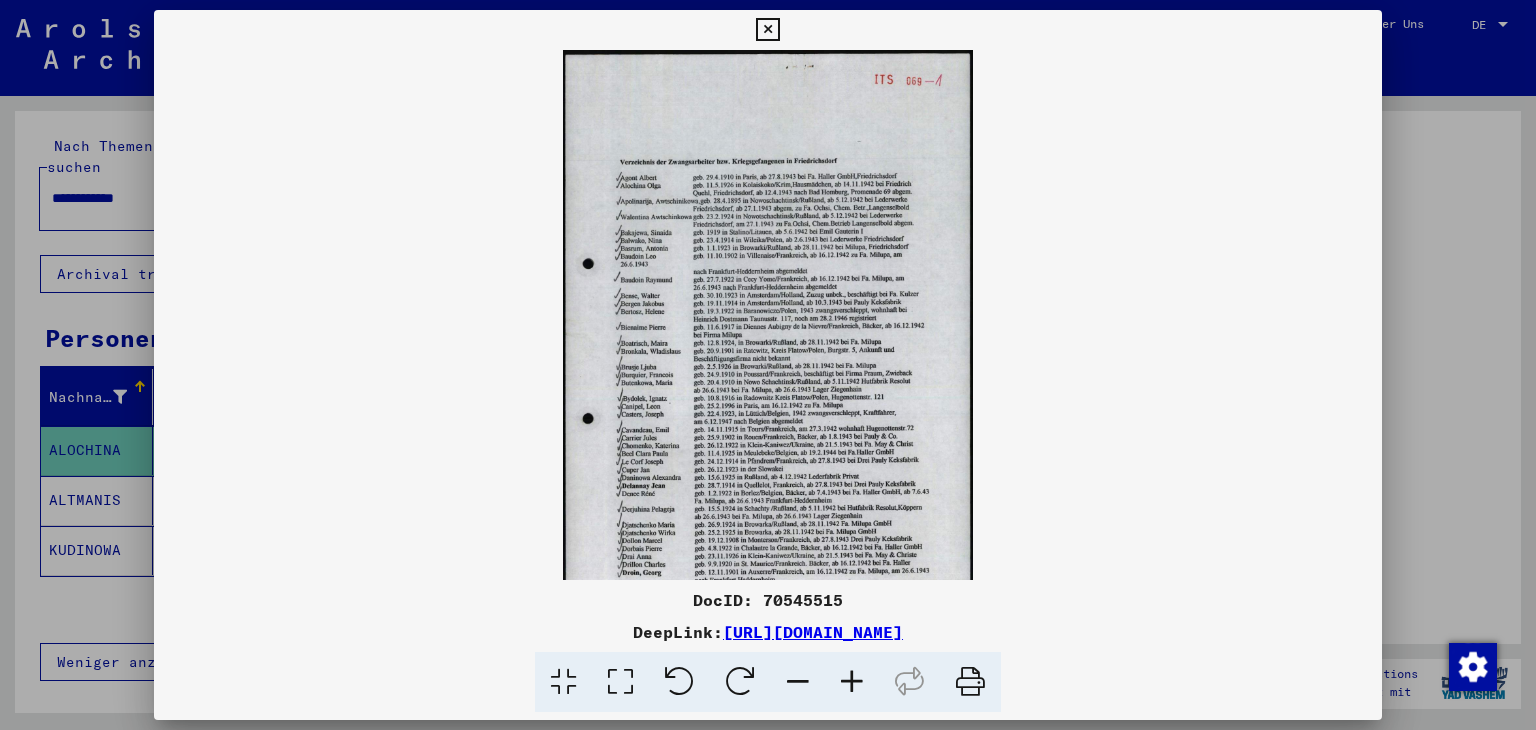 click at bounding box center (852, 682) 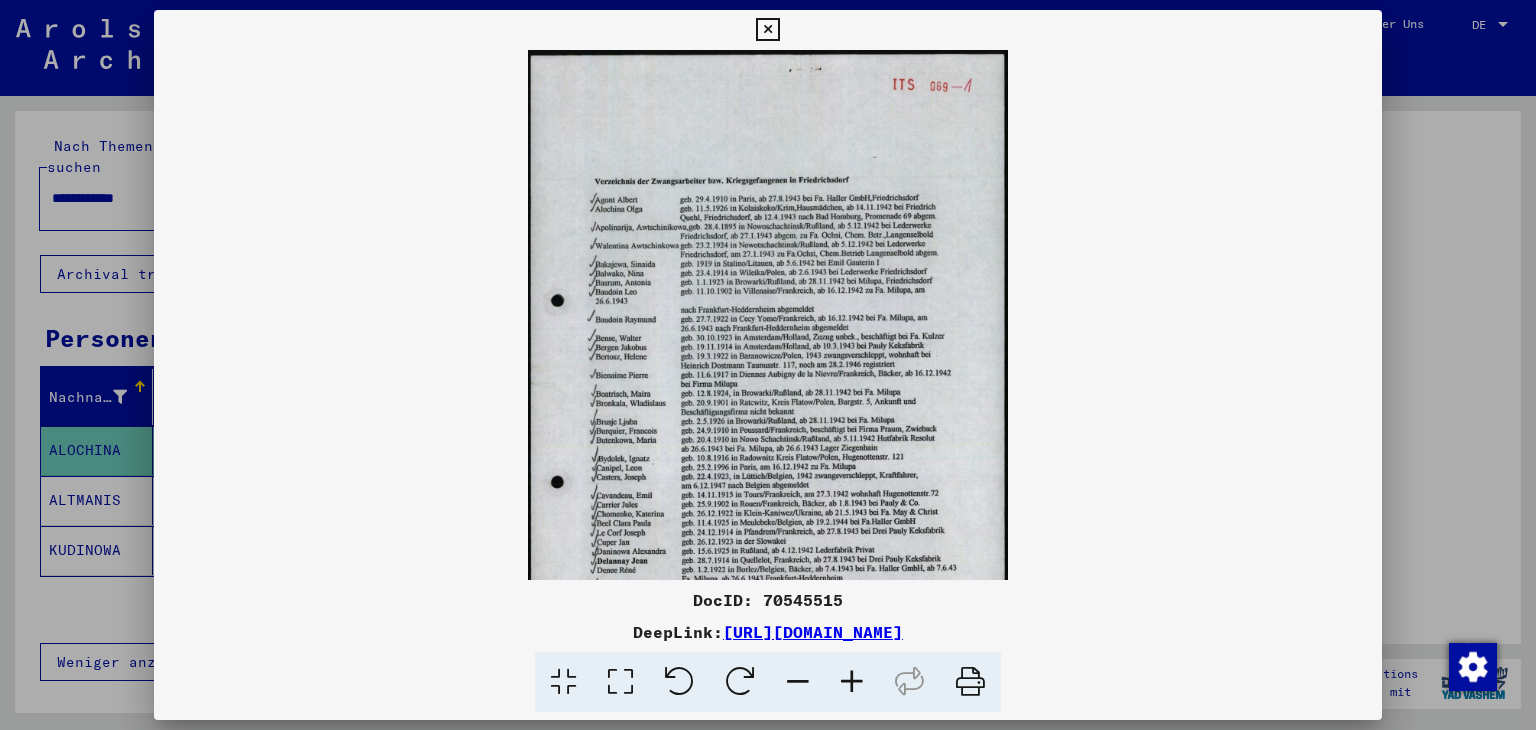 click at bounding box center [852, 682] 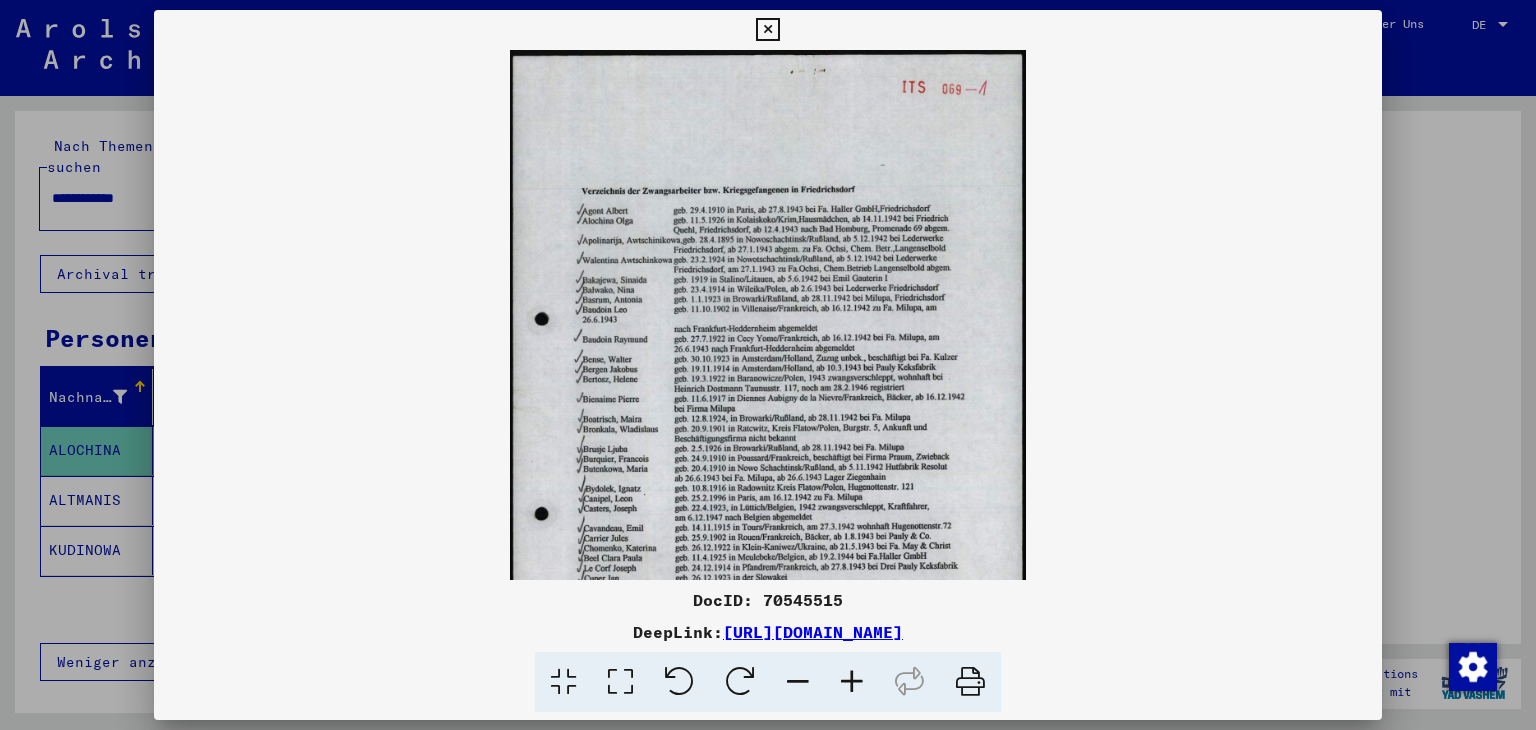 click at bounding box center (852, 682) 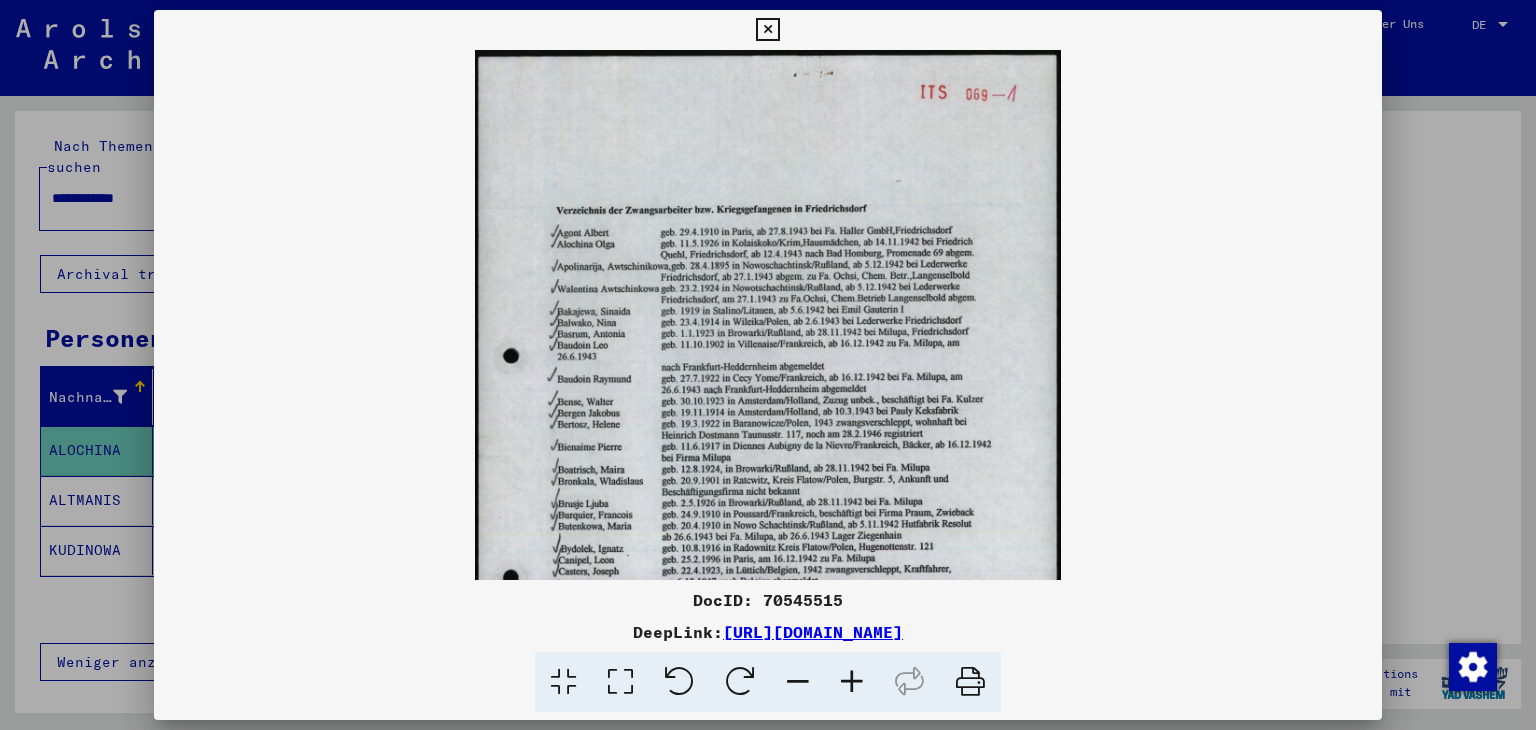 click at bounding box center (852, 682) 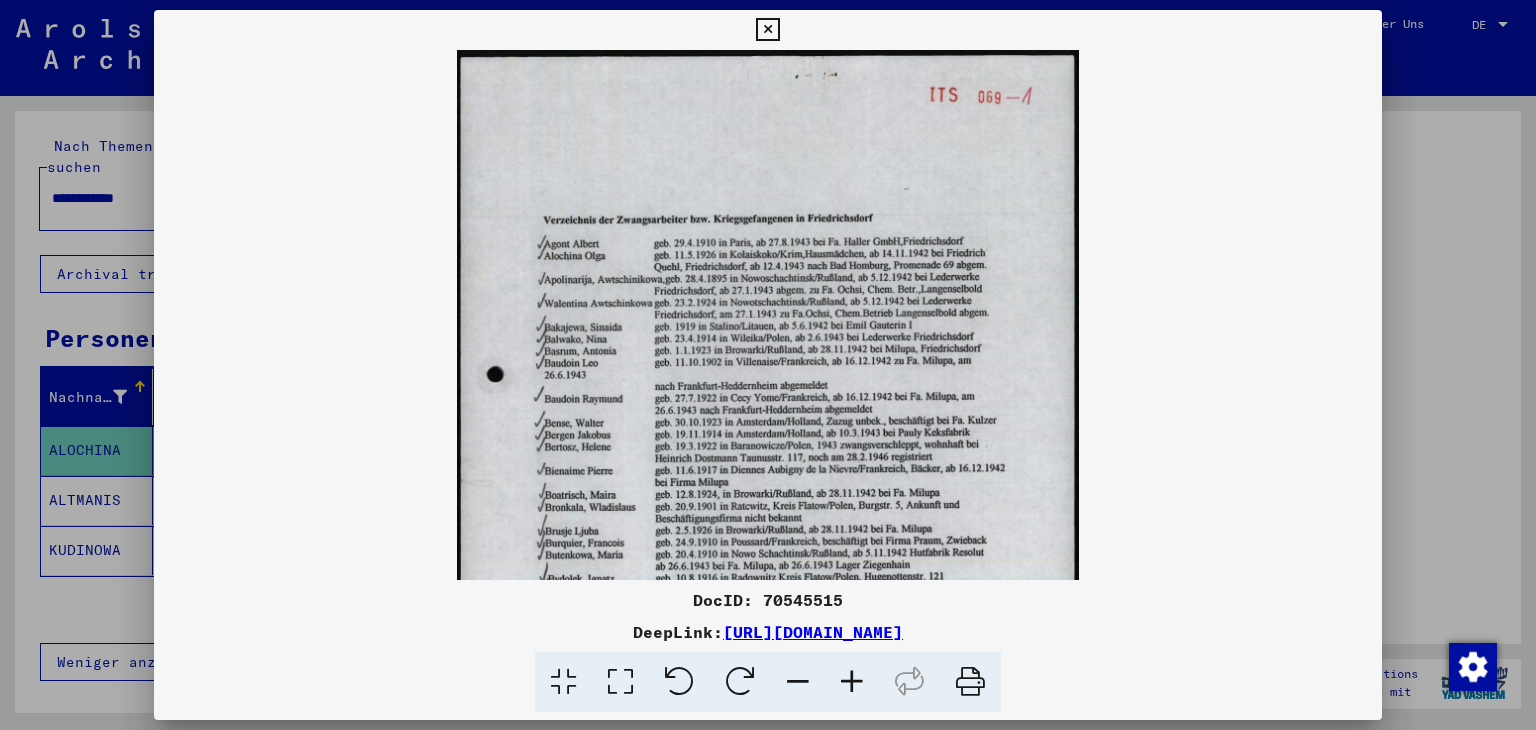 click at bounding box center (768, 365) 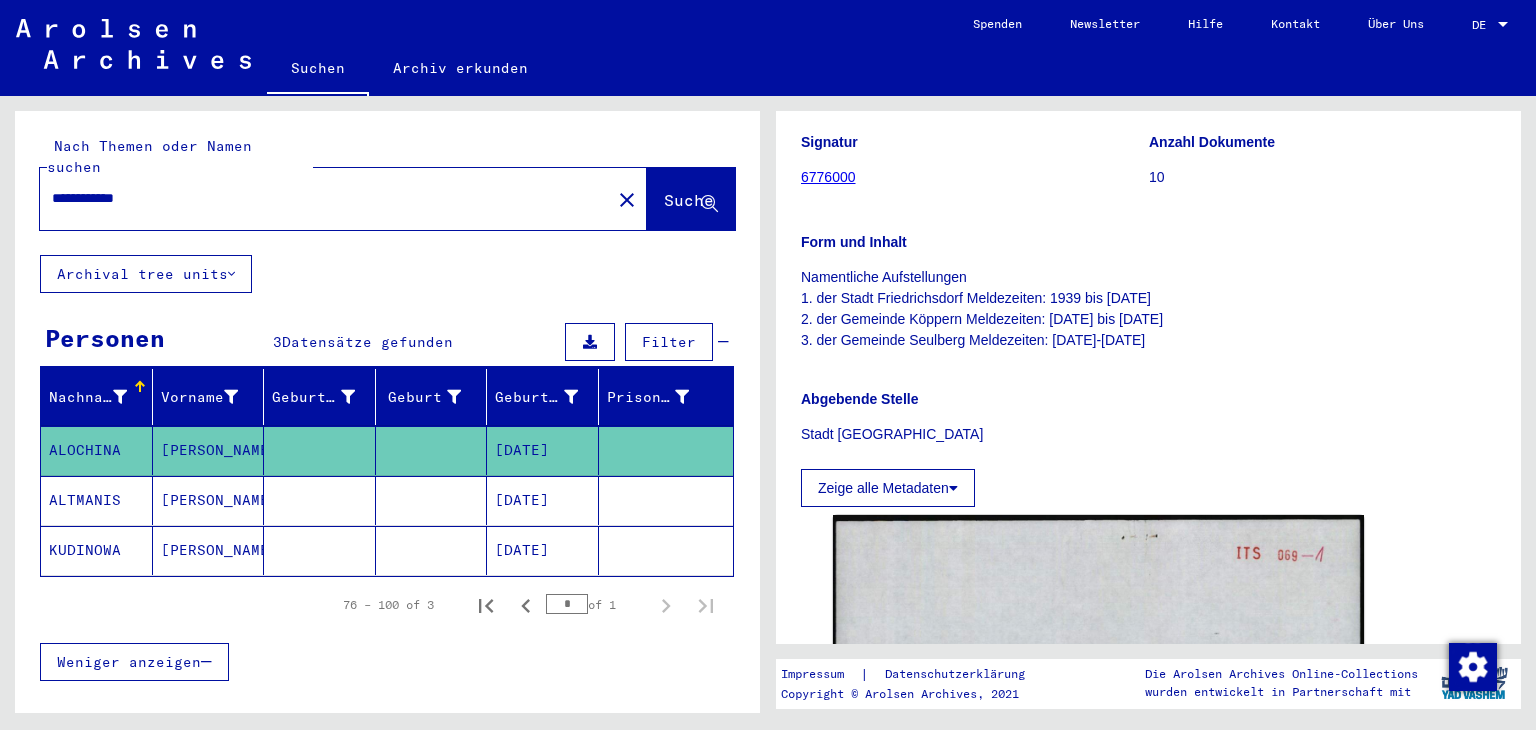 click on "**********" at bounding box center [325, 198] 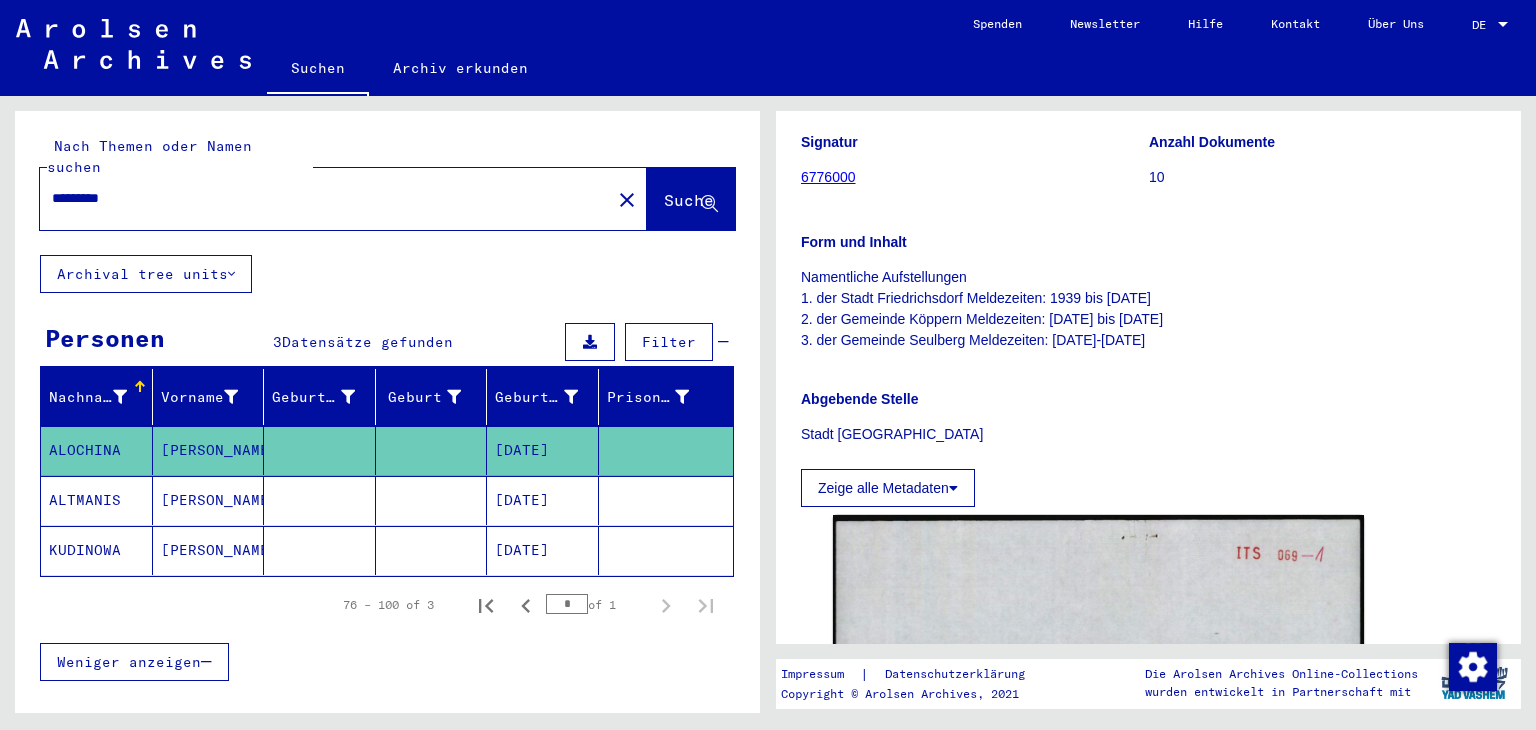 type on "*********" 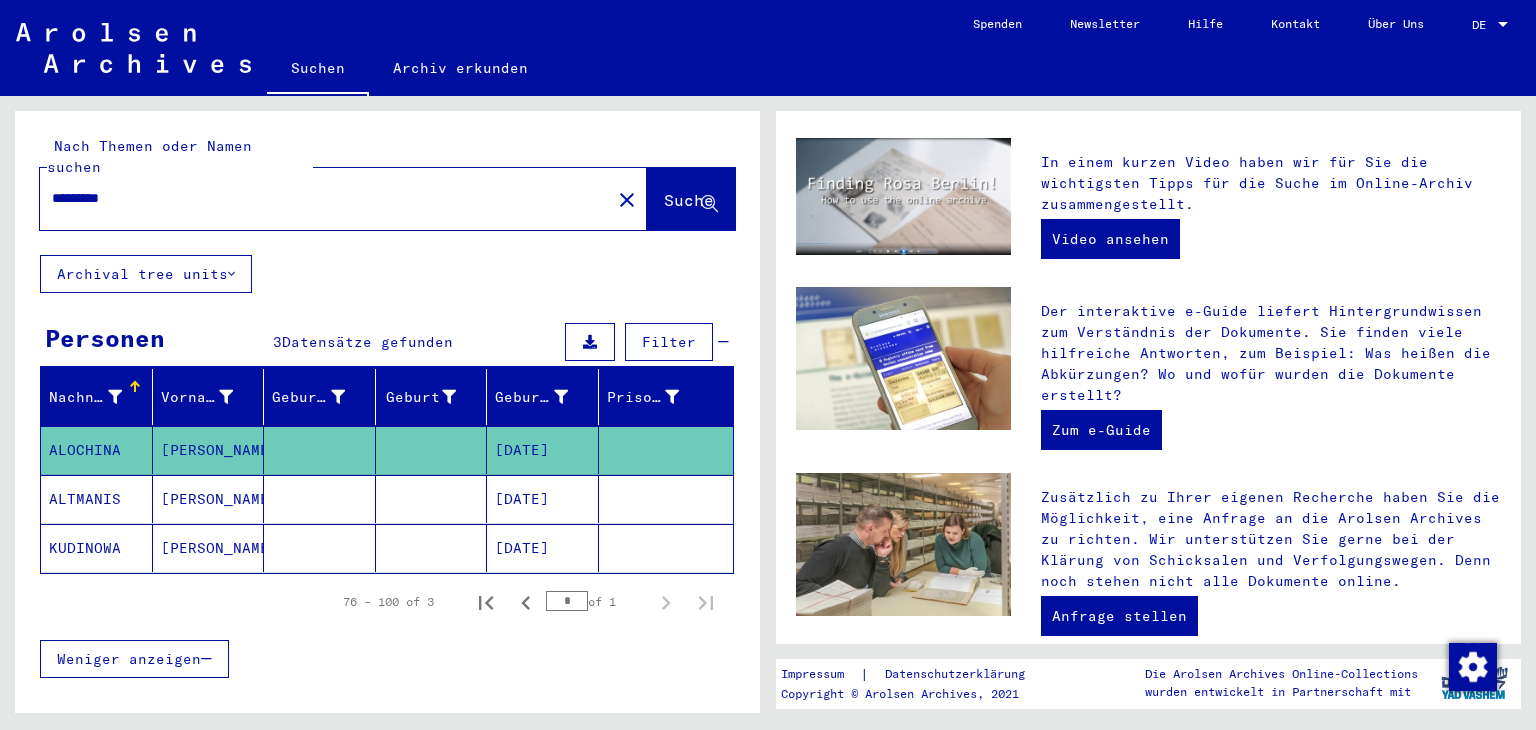 scroll, scrollTop: 0, scrollLeft: 0, axis: both 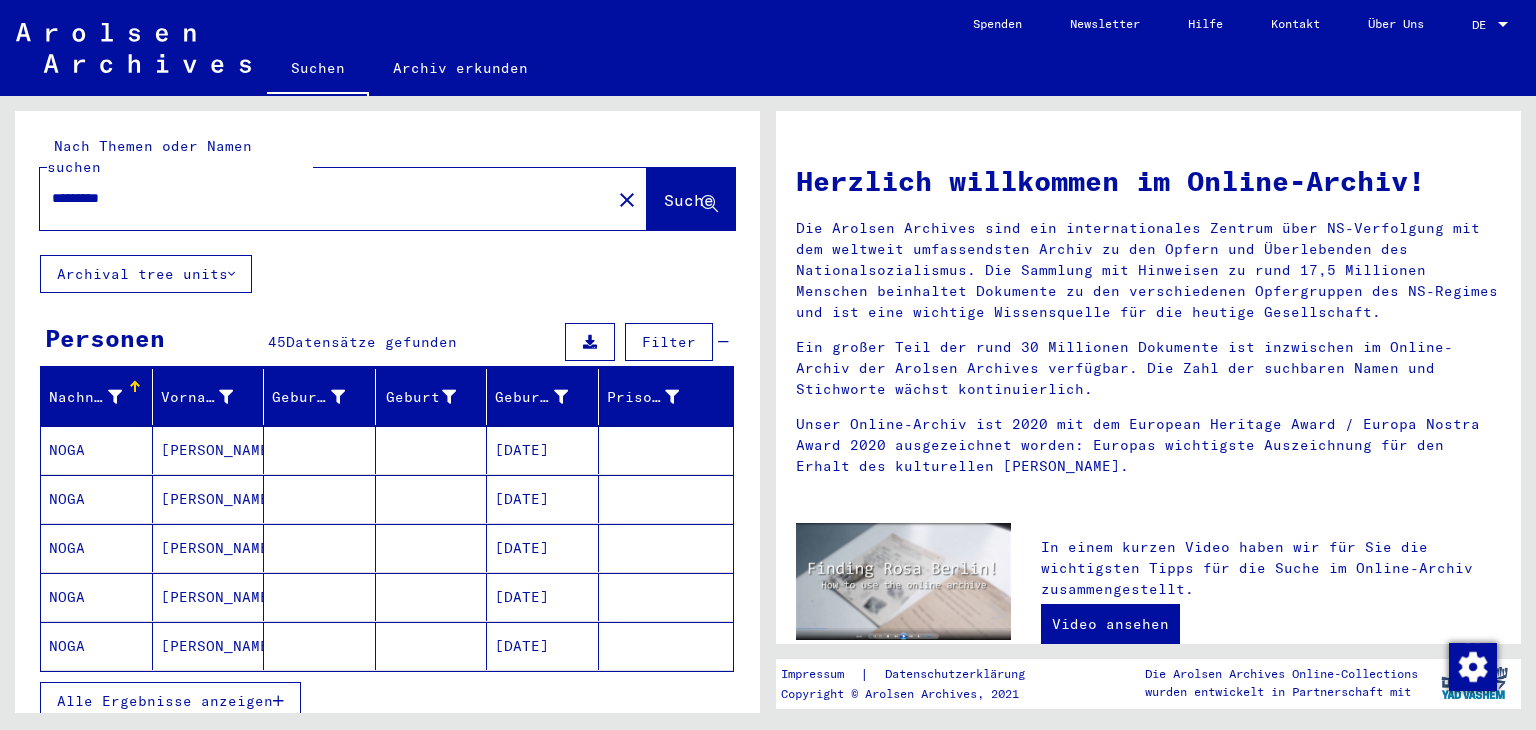 click on "Alle Ergebnisse anzeigen" at bounding box center (165, 701) 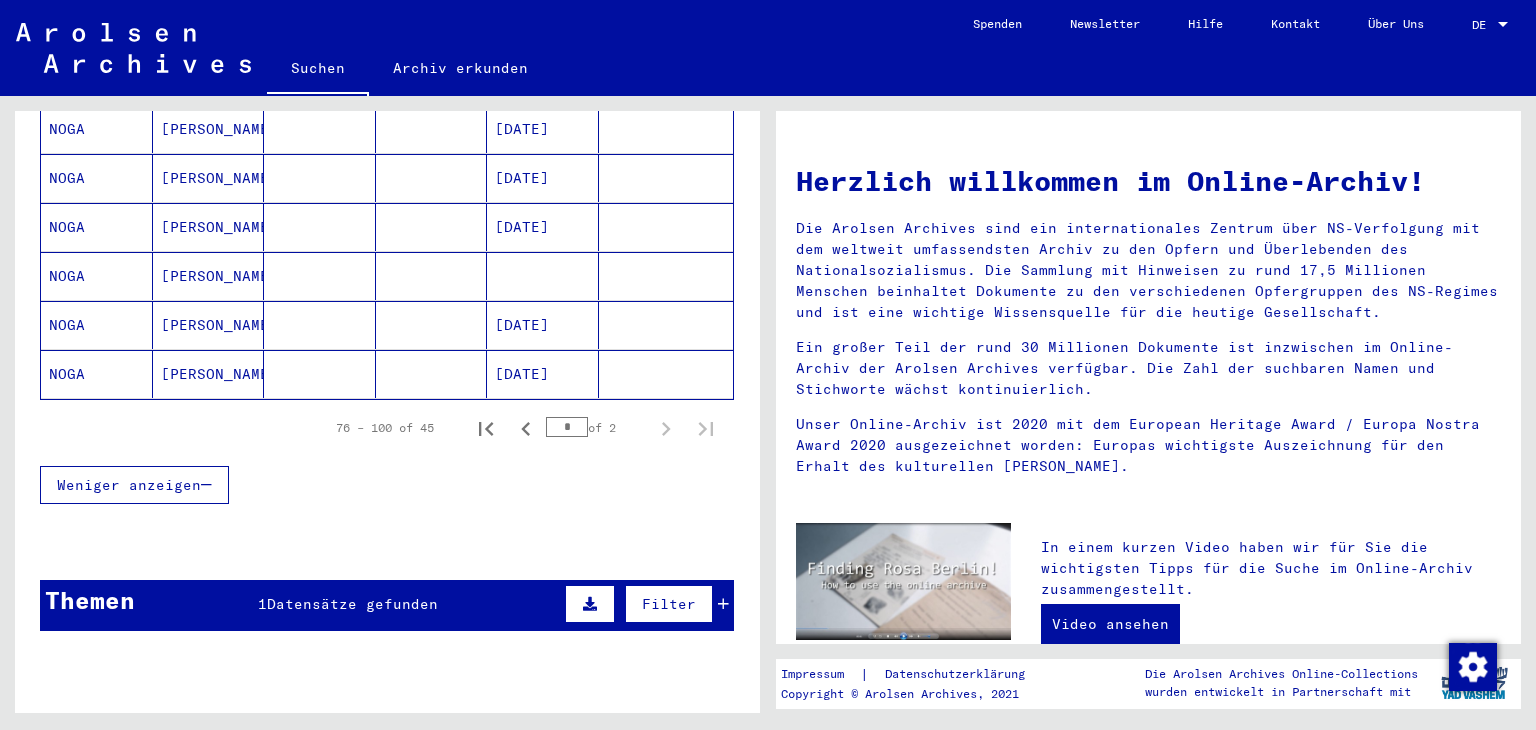 scroll, scrollTop: 1180, scrollLeft: 0, axis: vertical 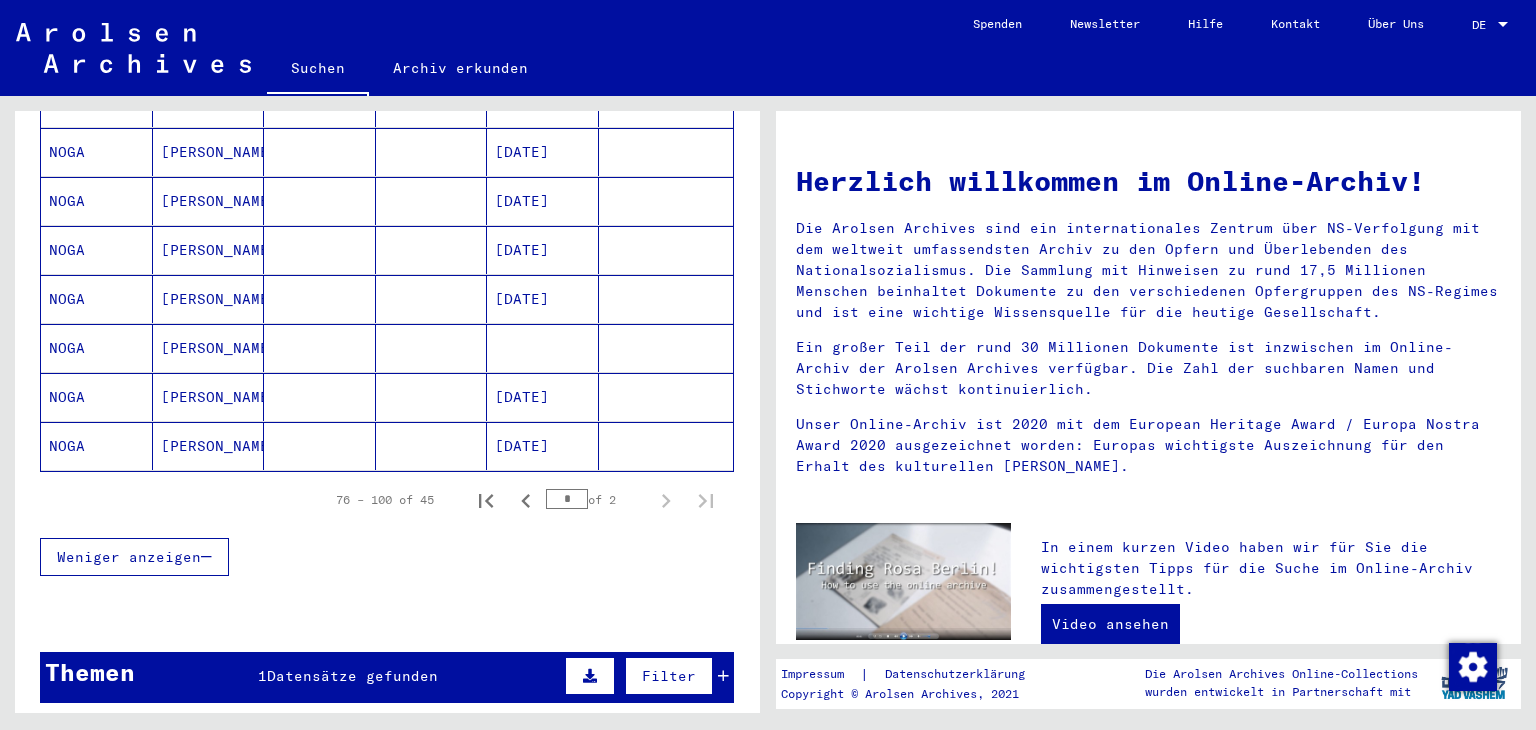 click on "*" at bounding box center [567, 499] 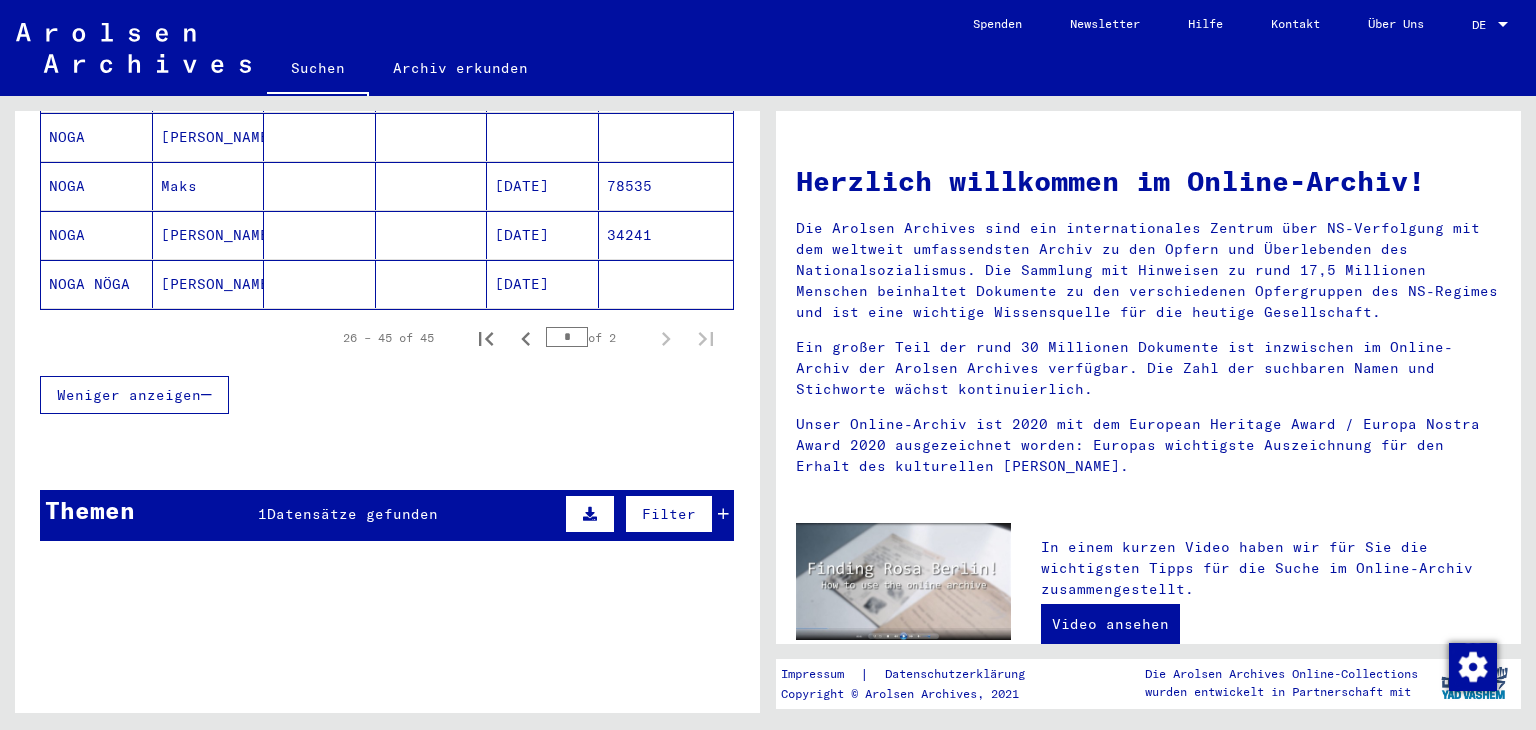 scroll, scrollTop: 1067, scrollLeft: 0, axis: vertical 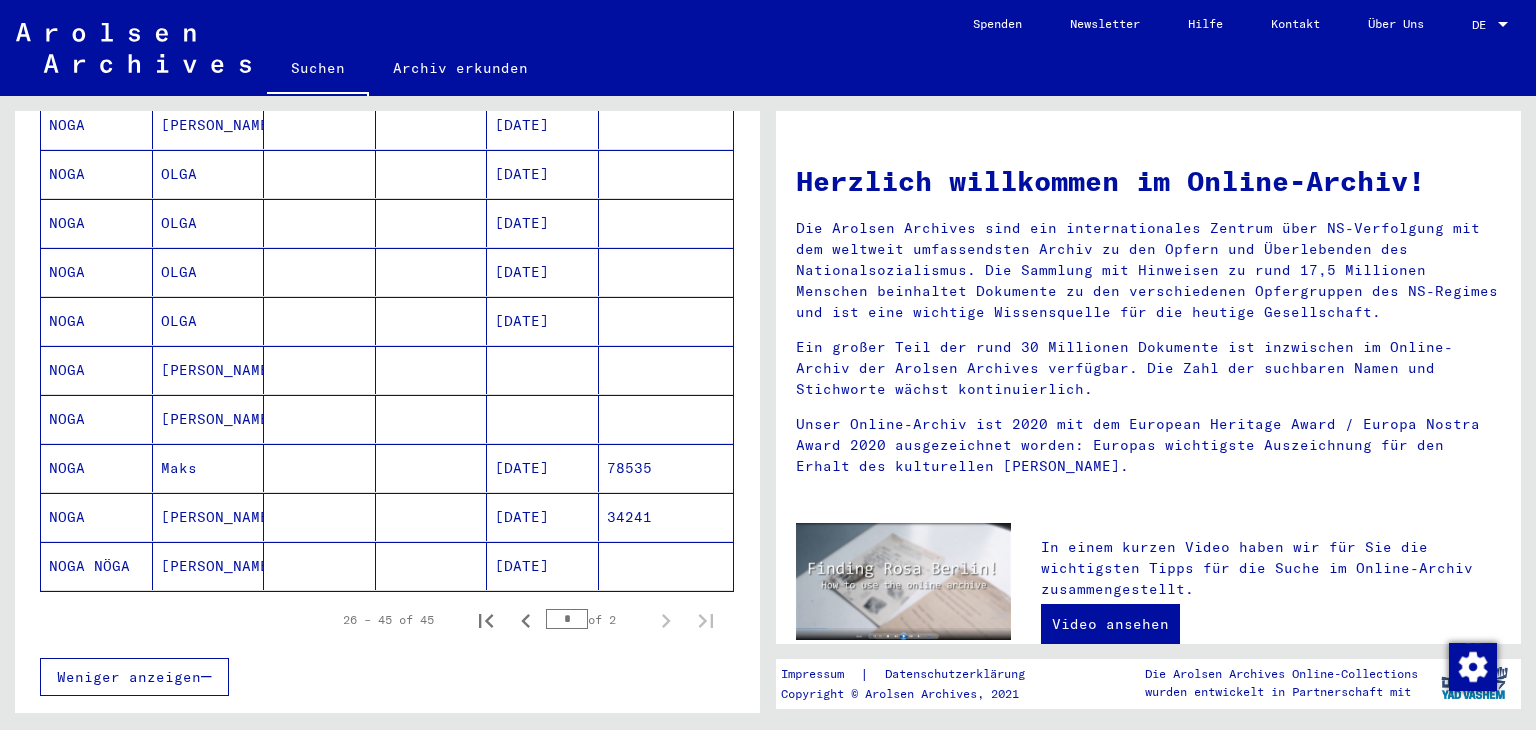 click at bounding box center [666, 370] 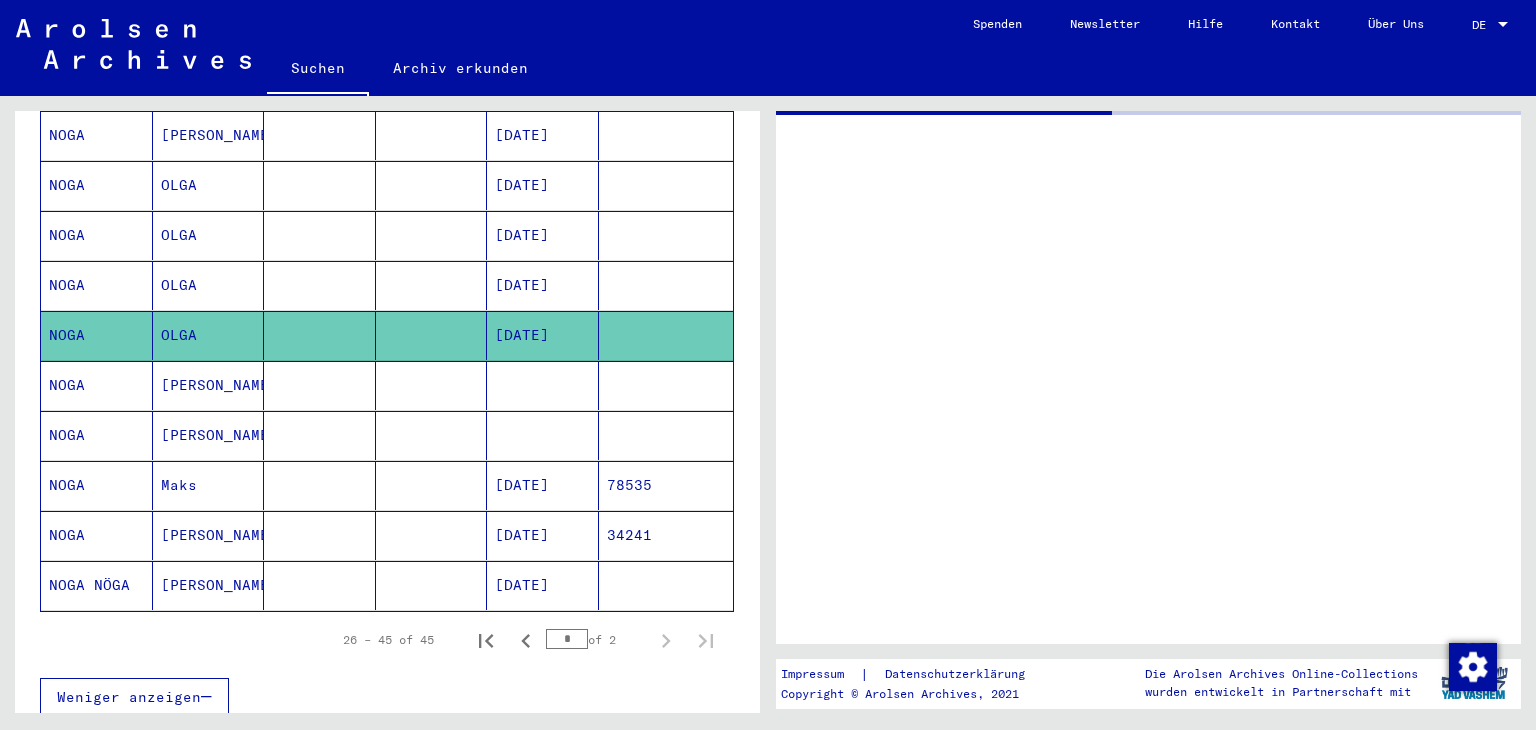 scroll, scrollTop: 823, scrollLeft: 0, axis: vertical 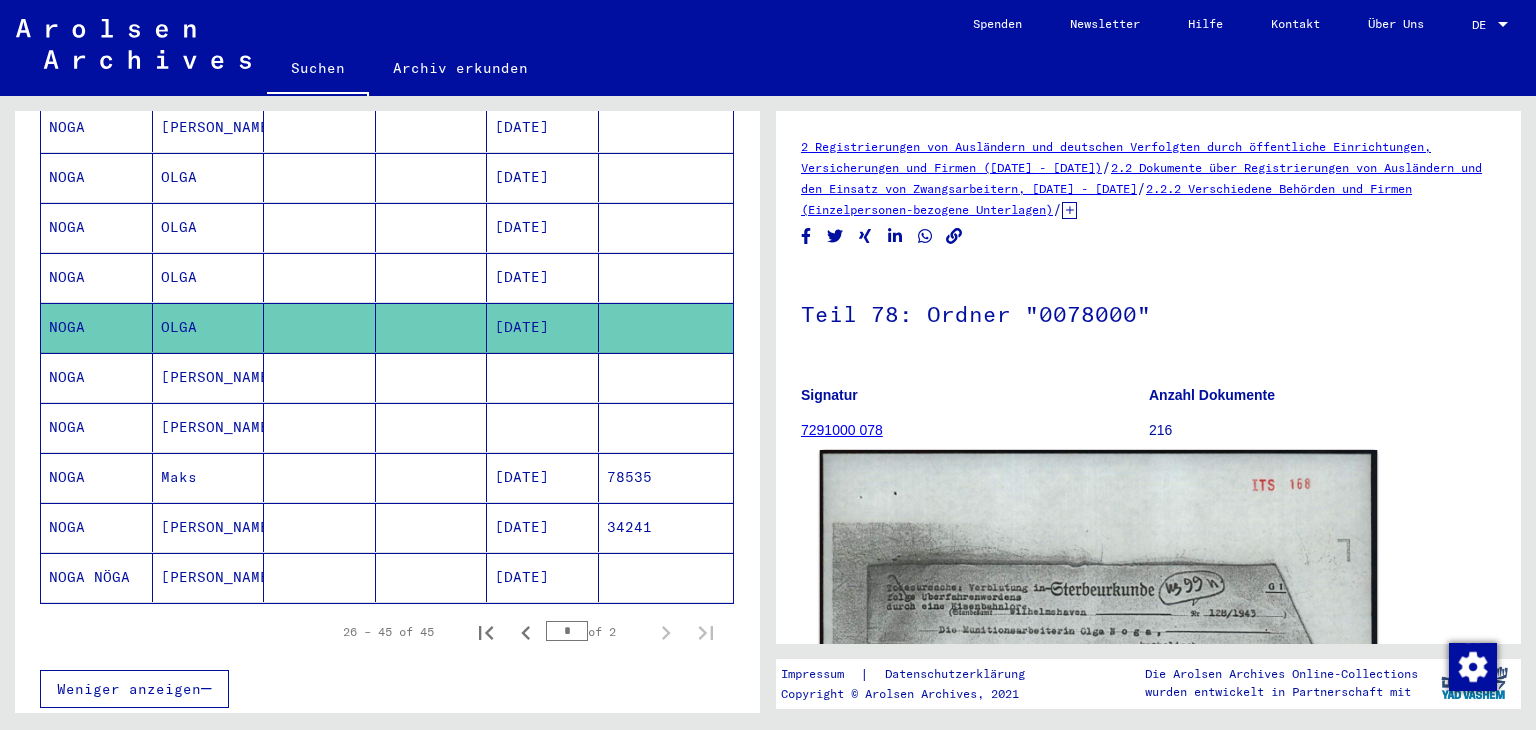 click 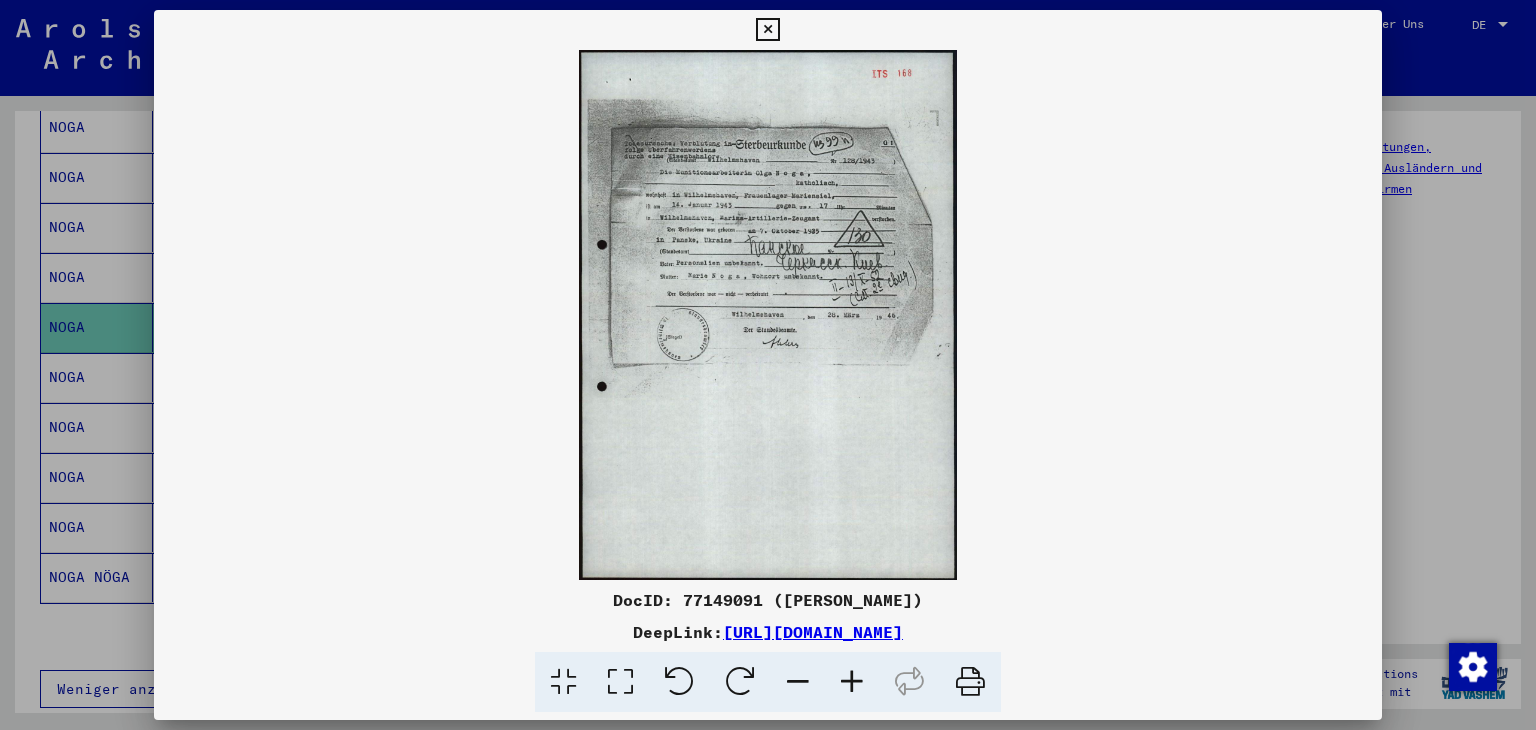 scroll, scrollTop: 0, scrollLeft: 0, axis: both 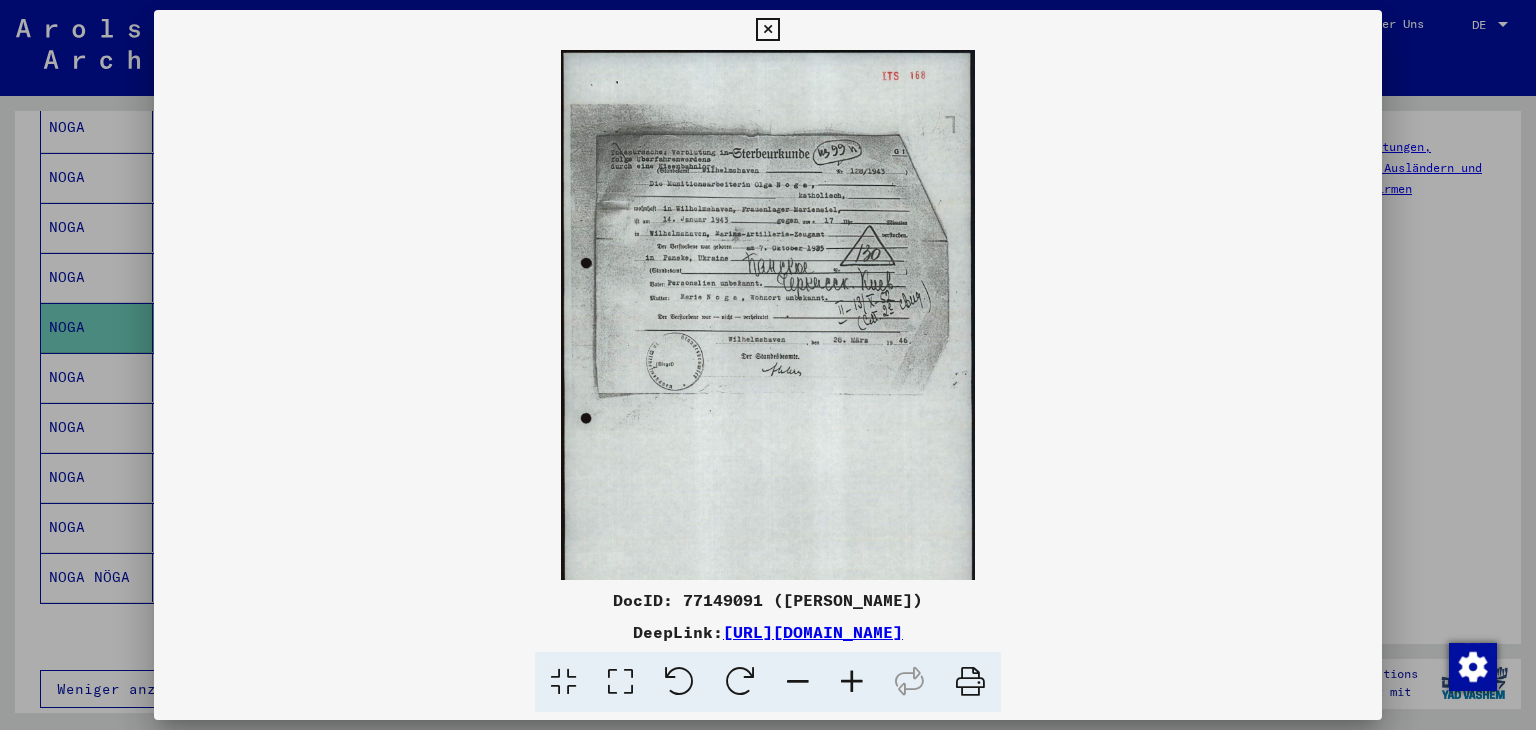 click at bounding box center (852, 682) 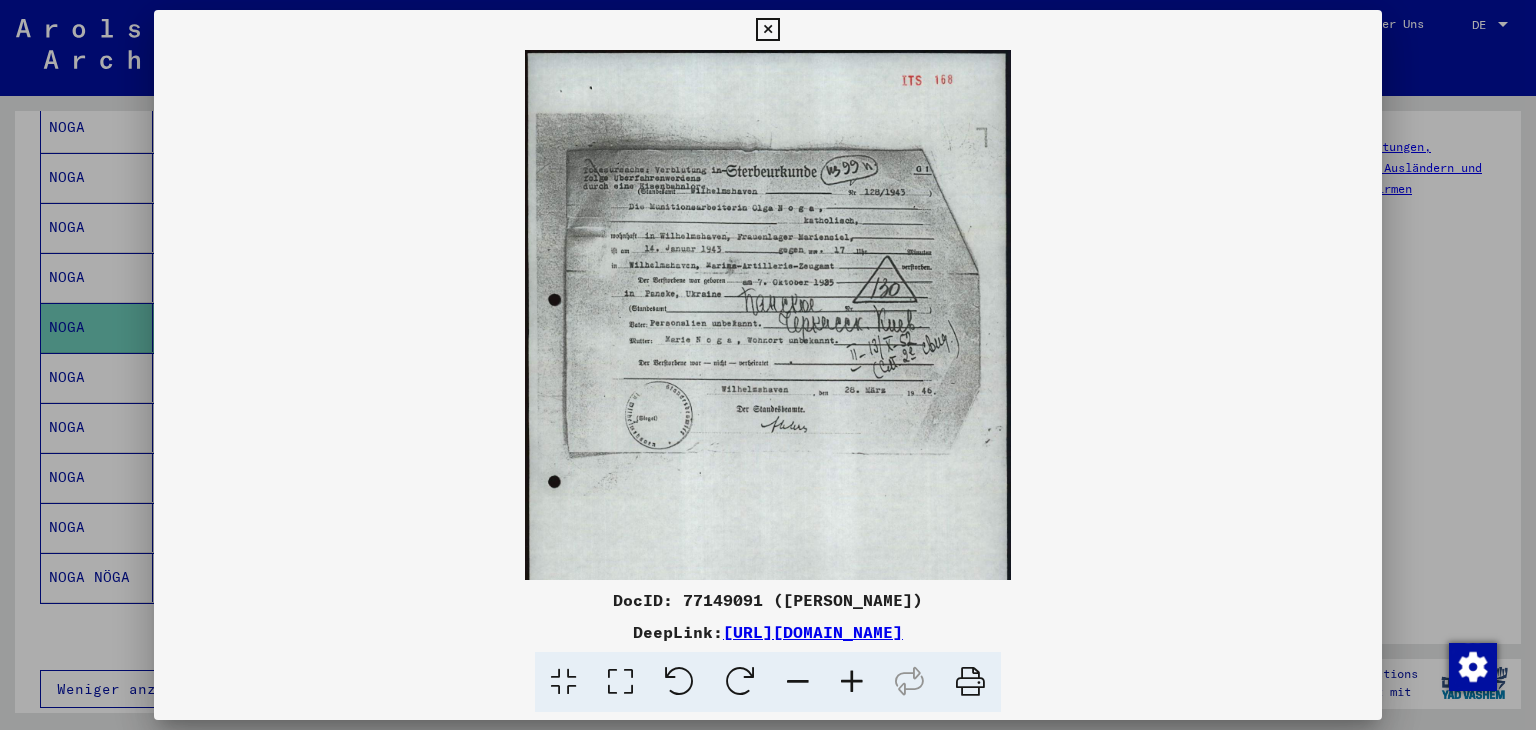 click at bounding box center [852, 682] 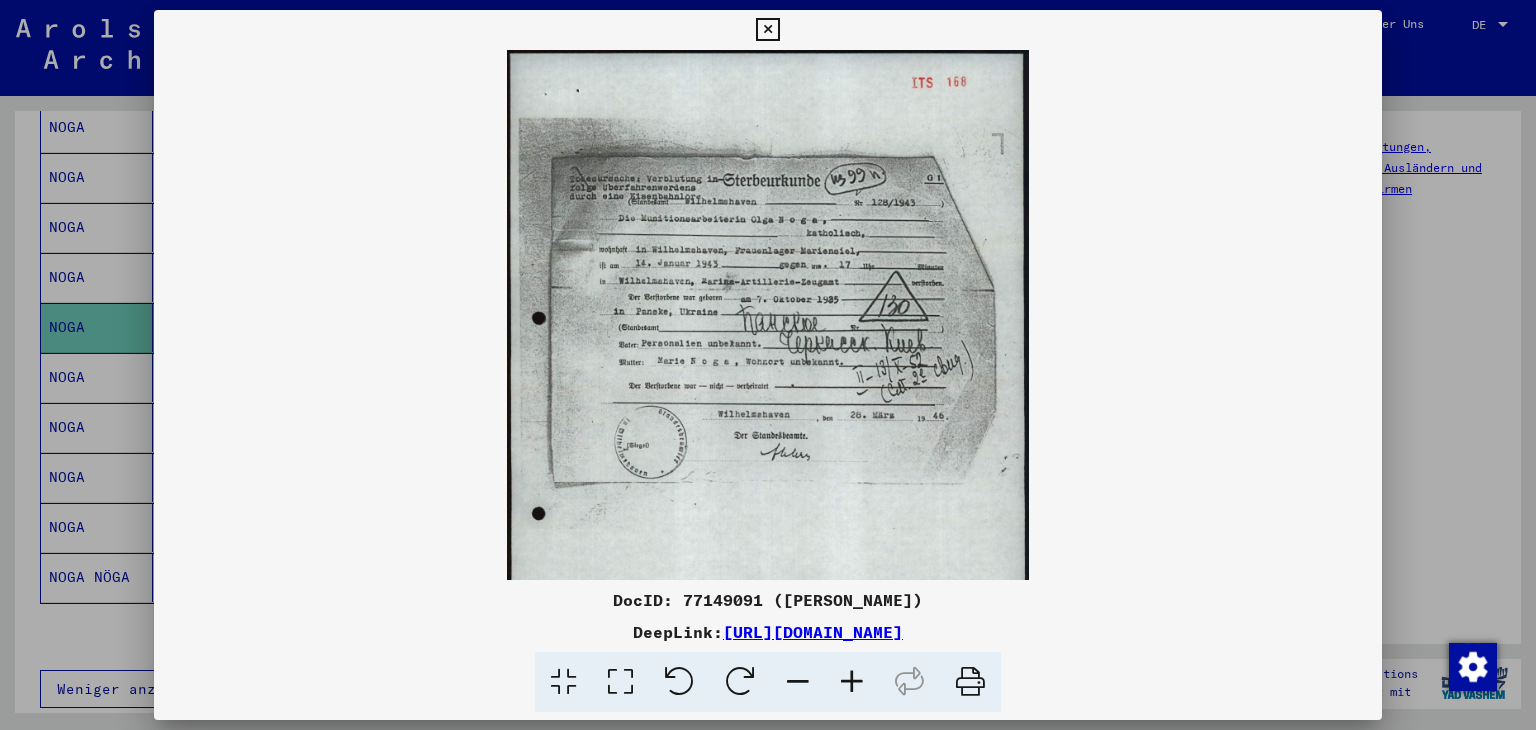 click at bounding box center [852, 682] 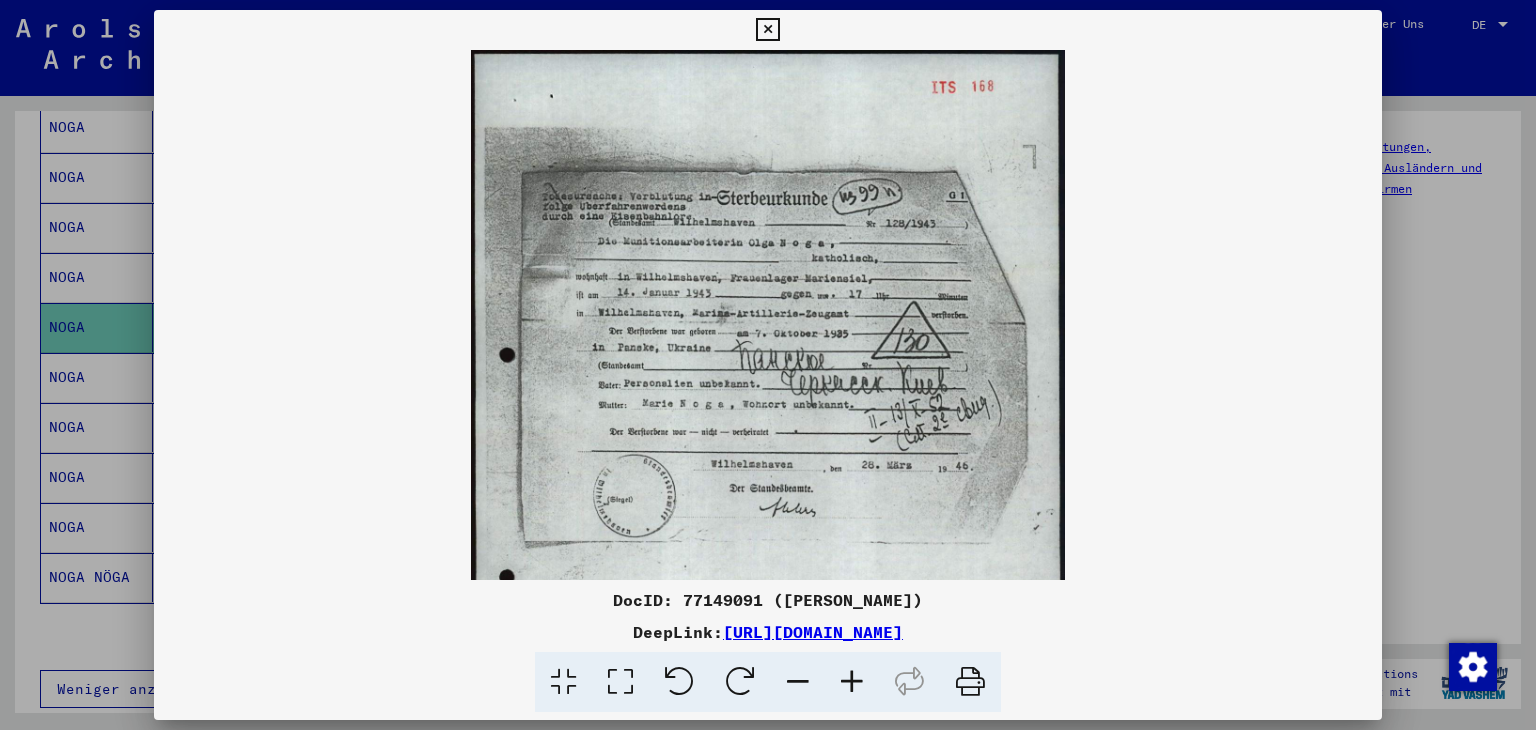 click at bounding box center [852, 682] 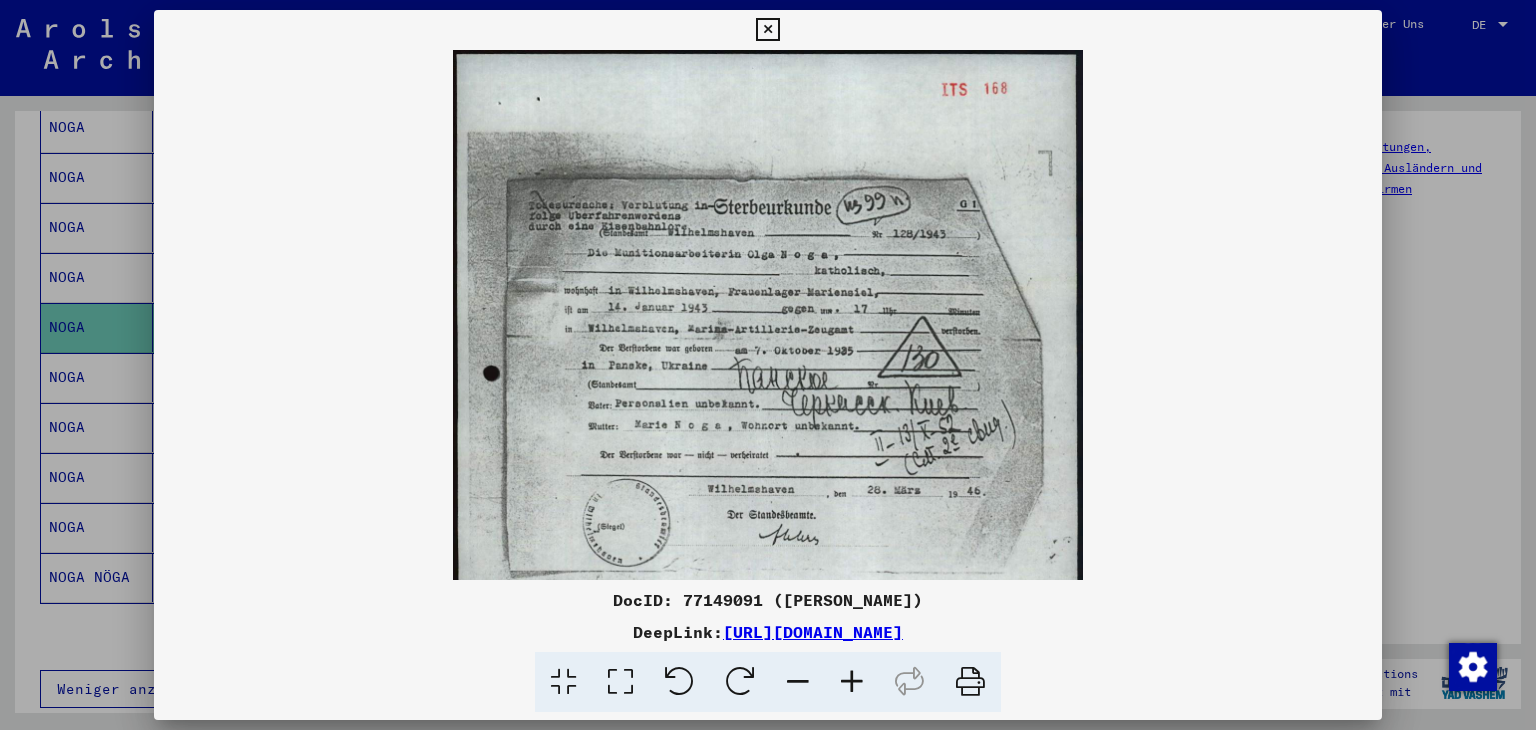 click at bounding box center (768, 365) 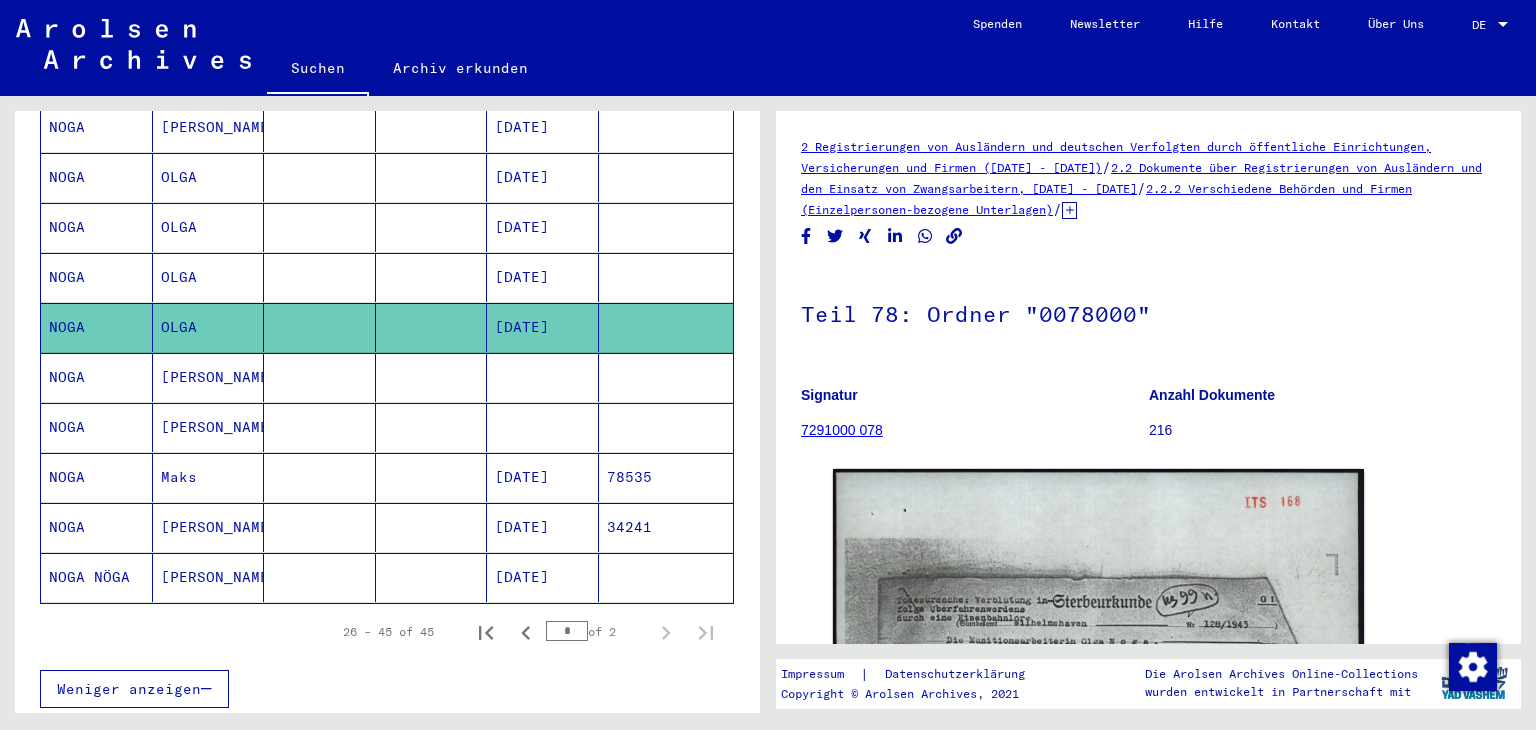 click at bounding box center (666, 327) 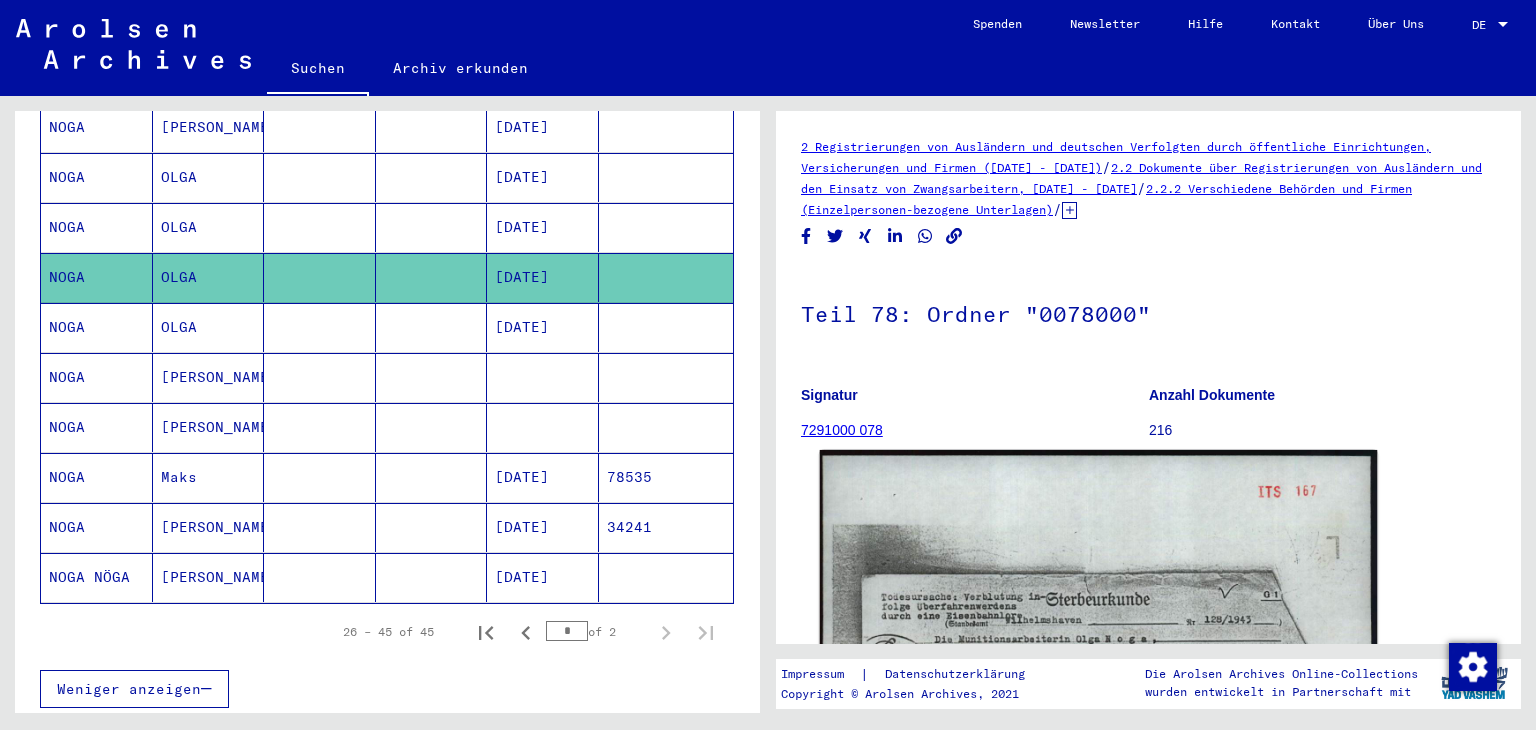 click 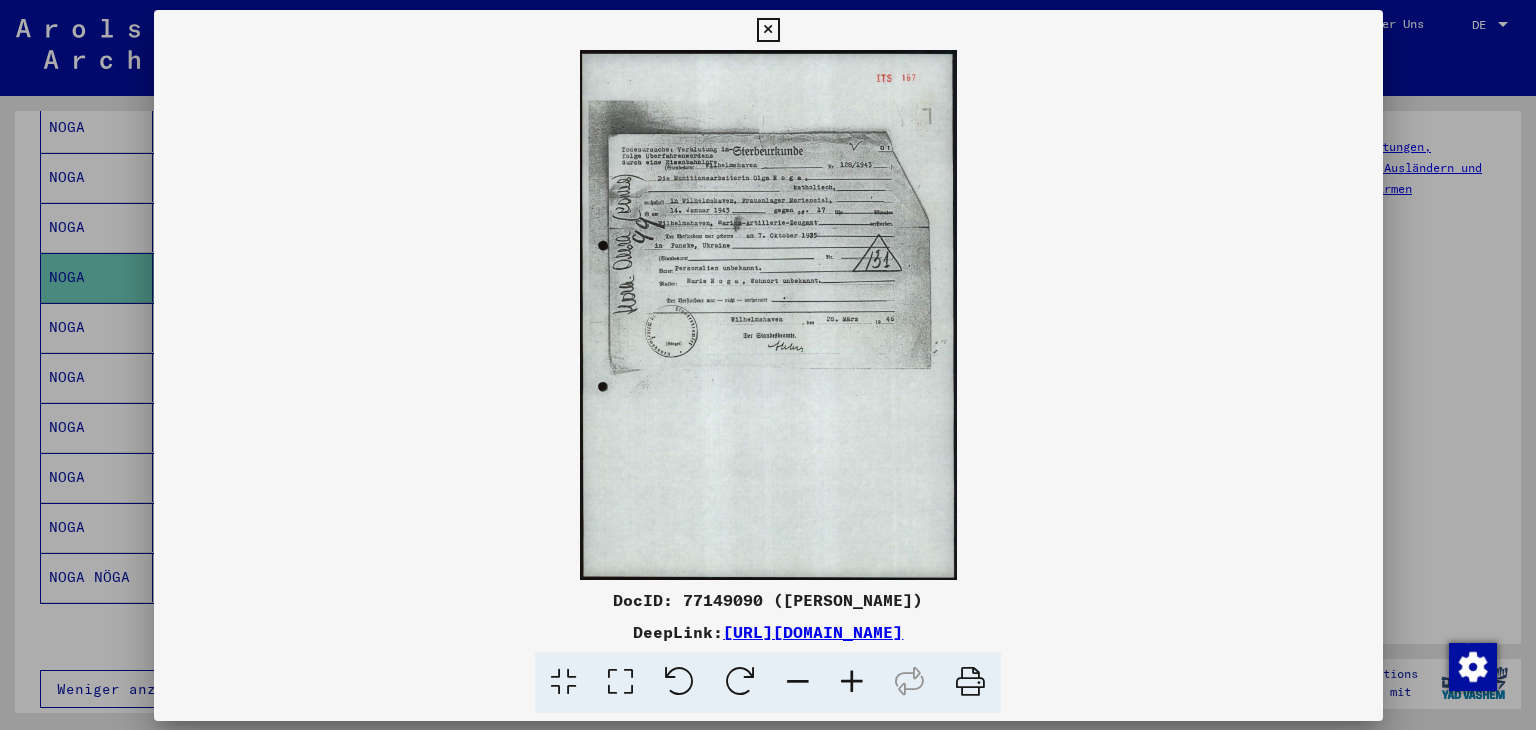scroll, scrollTop: 0, scrollLeft: 0, axis: both 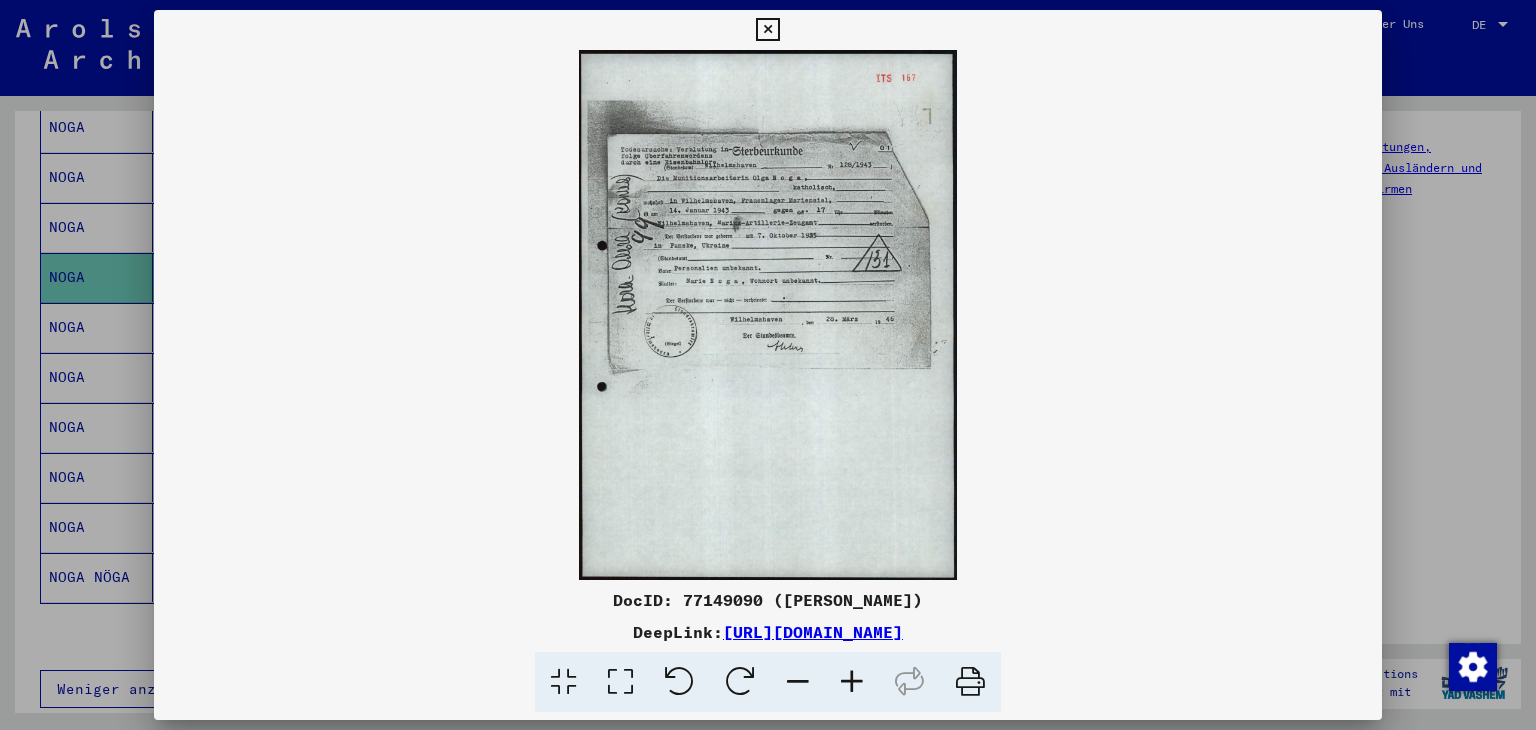 click at bounding box center (852, 682) 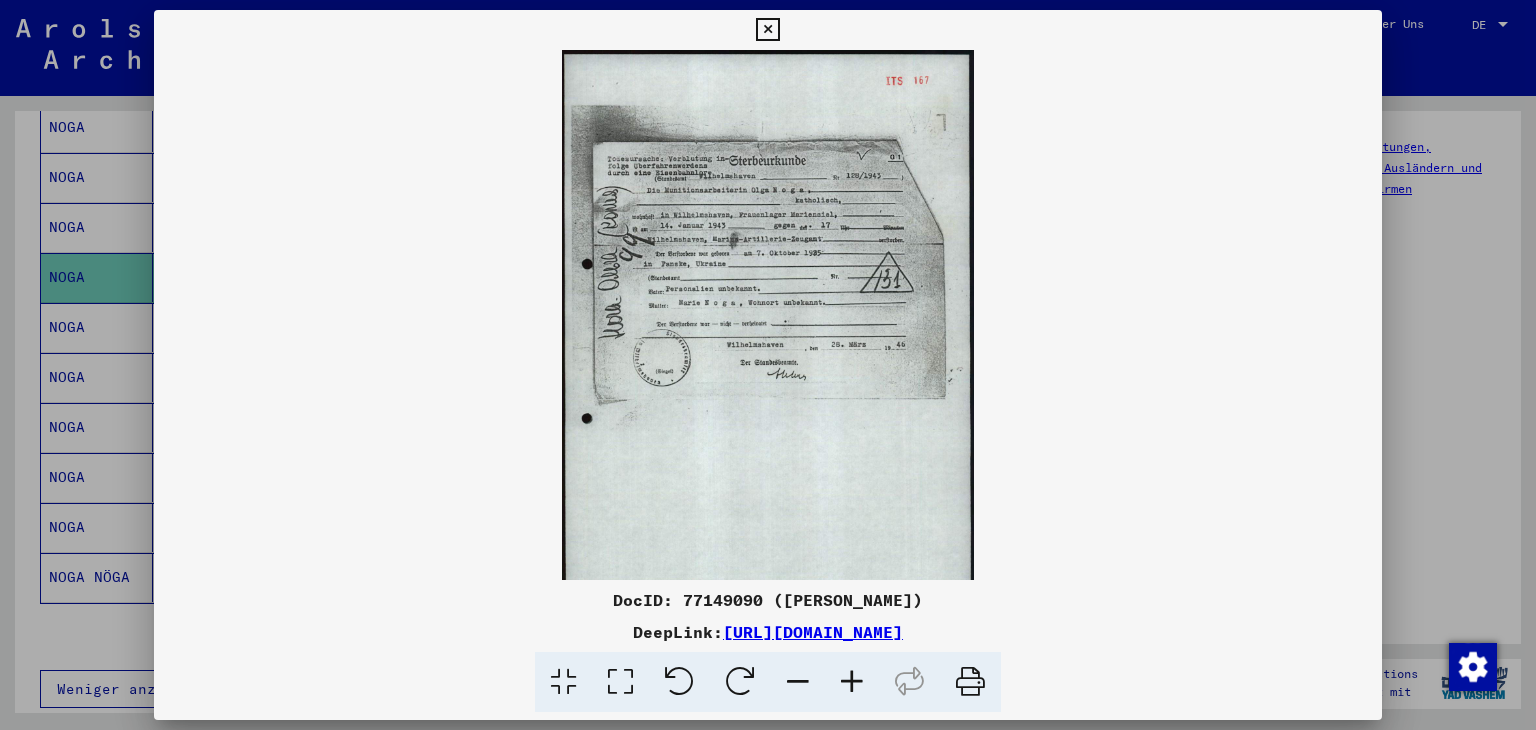 click at bounding box center (852, 682) 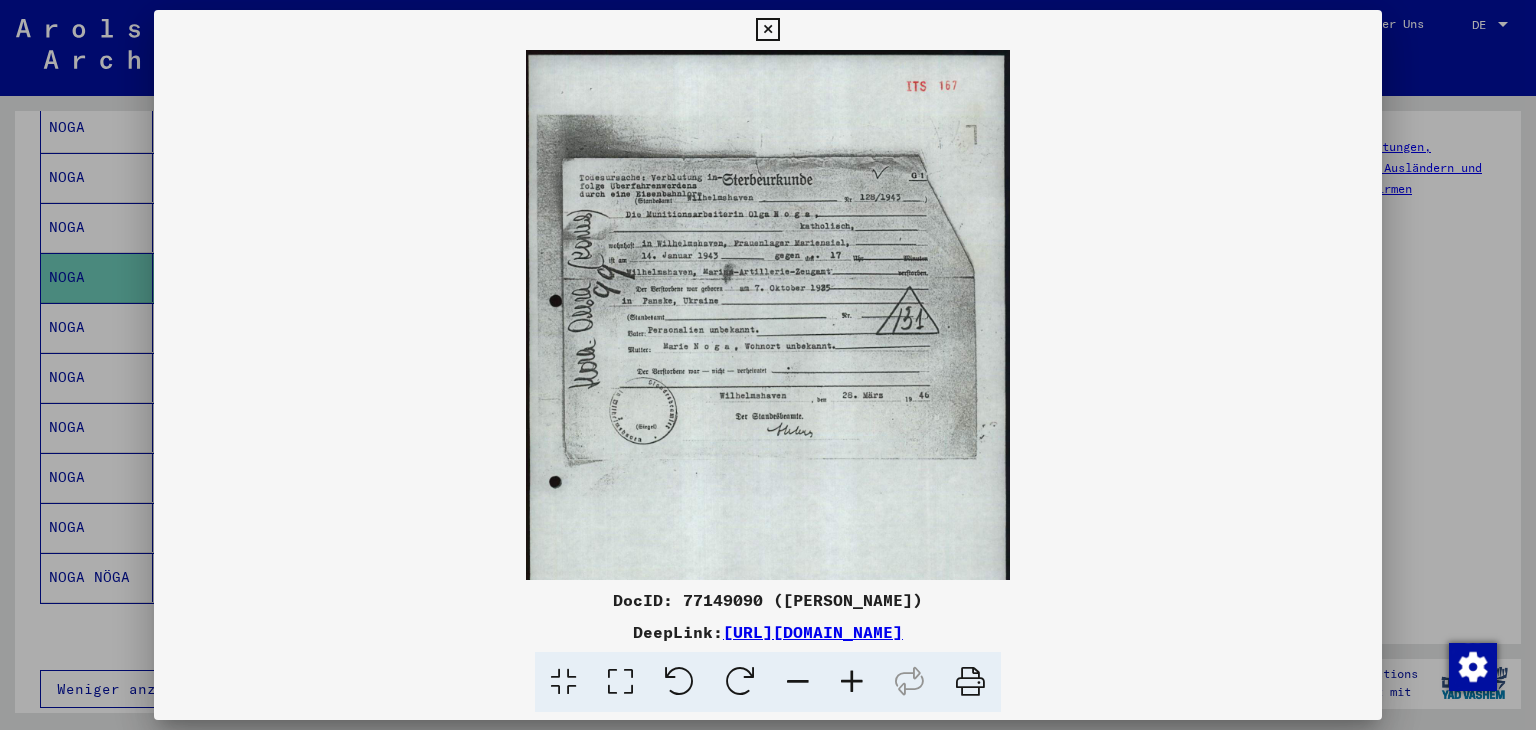 click at bounding box center [852, 682] 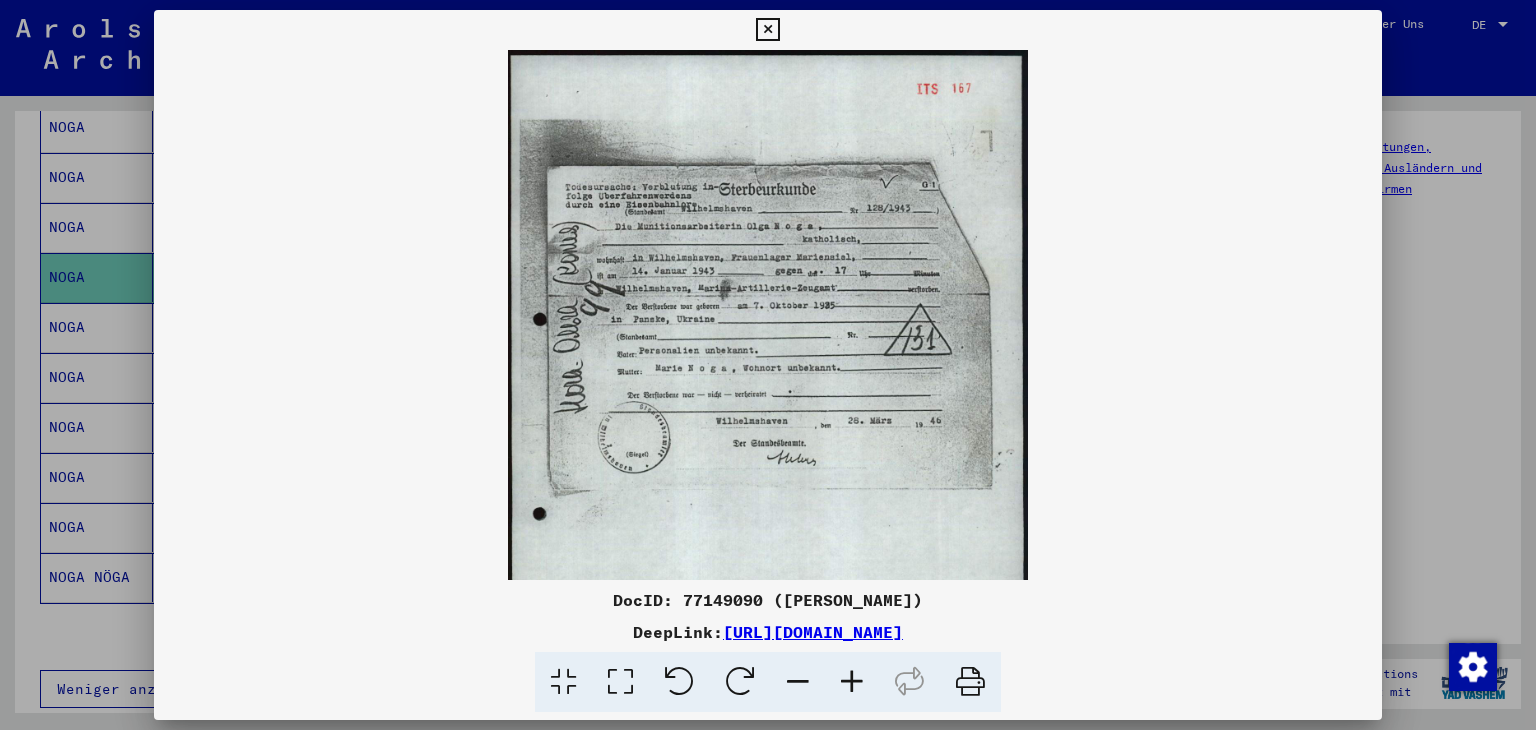 click at bounding box center (852, 682) 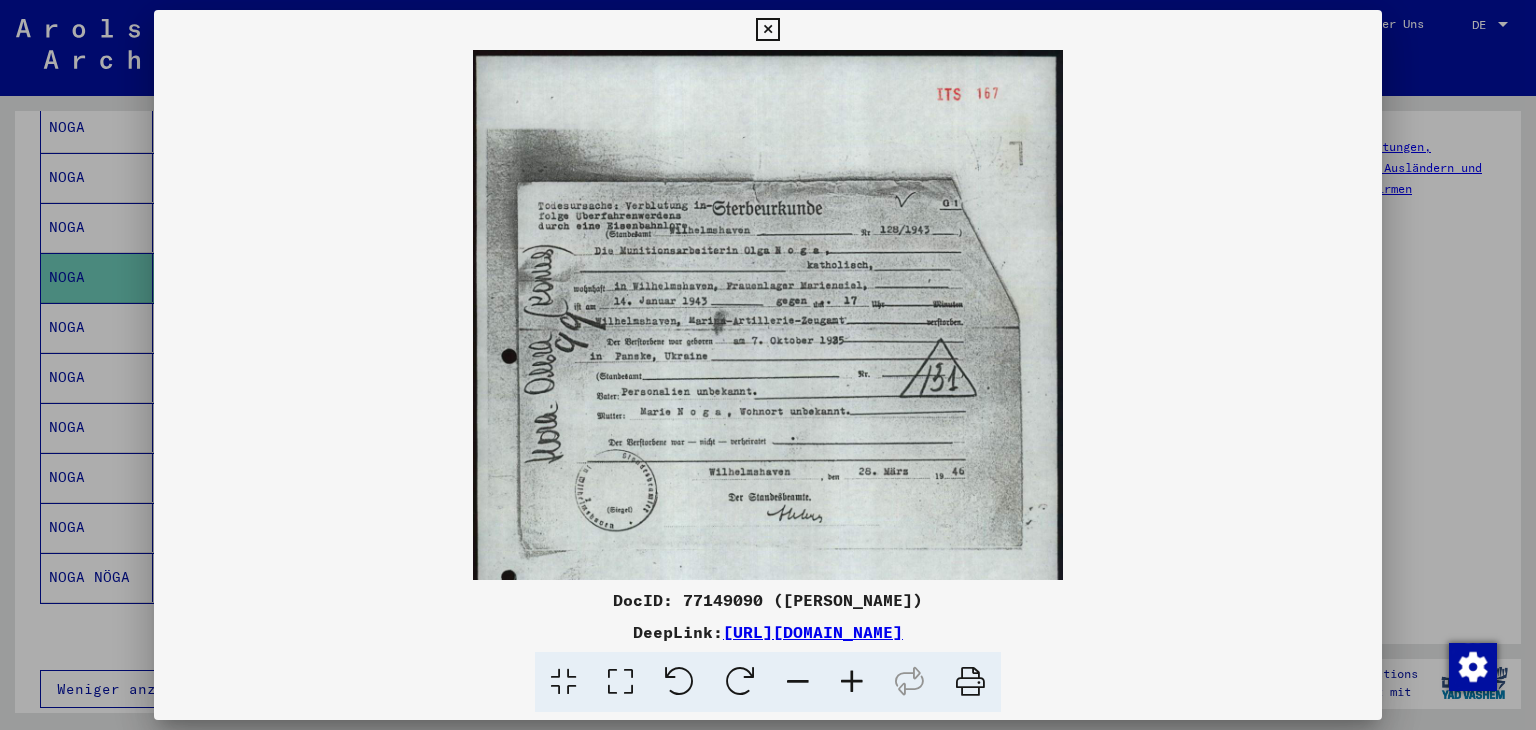 click at bounding box center (852, 682) 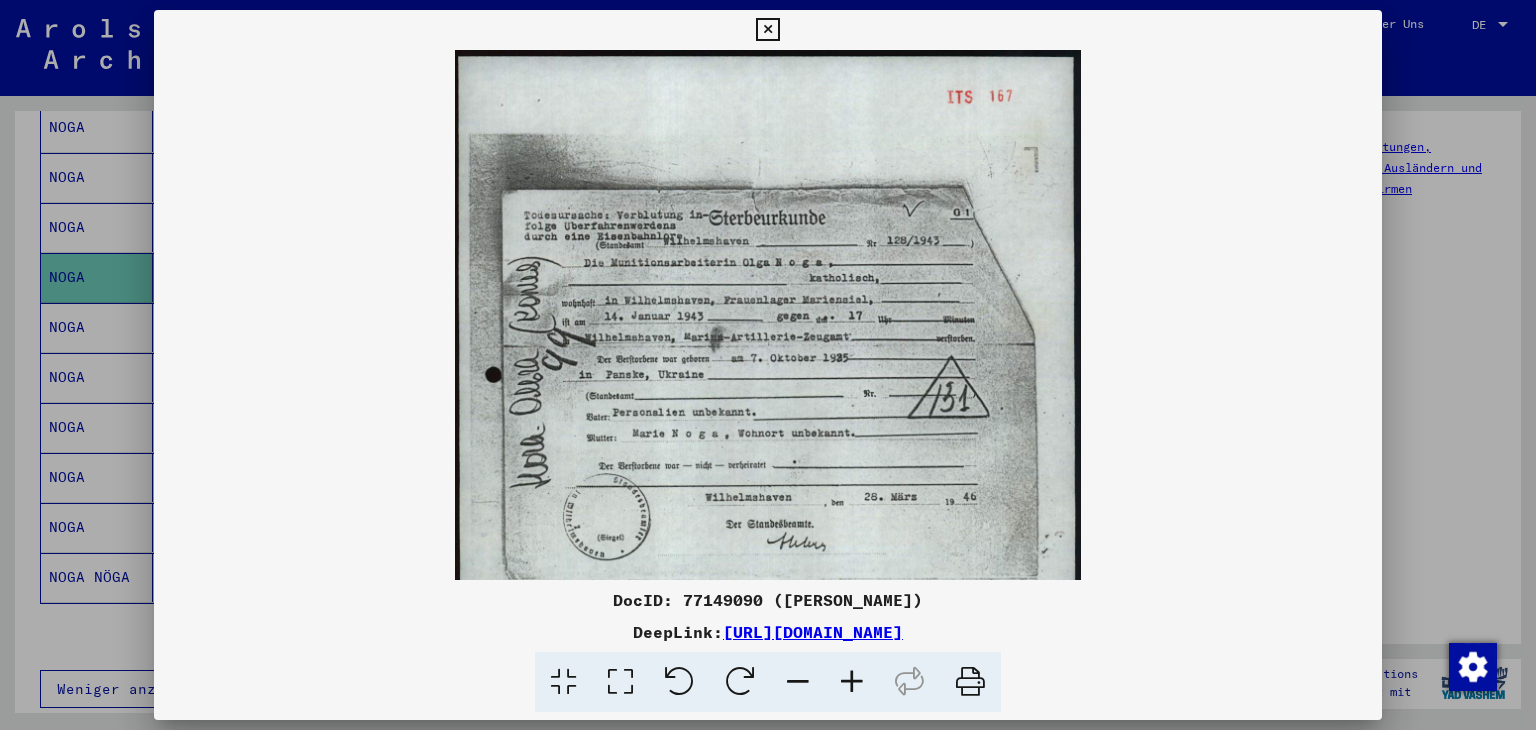 click at bounding box center [852, 682] 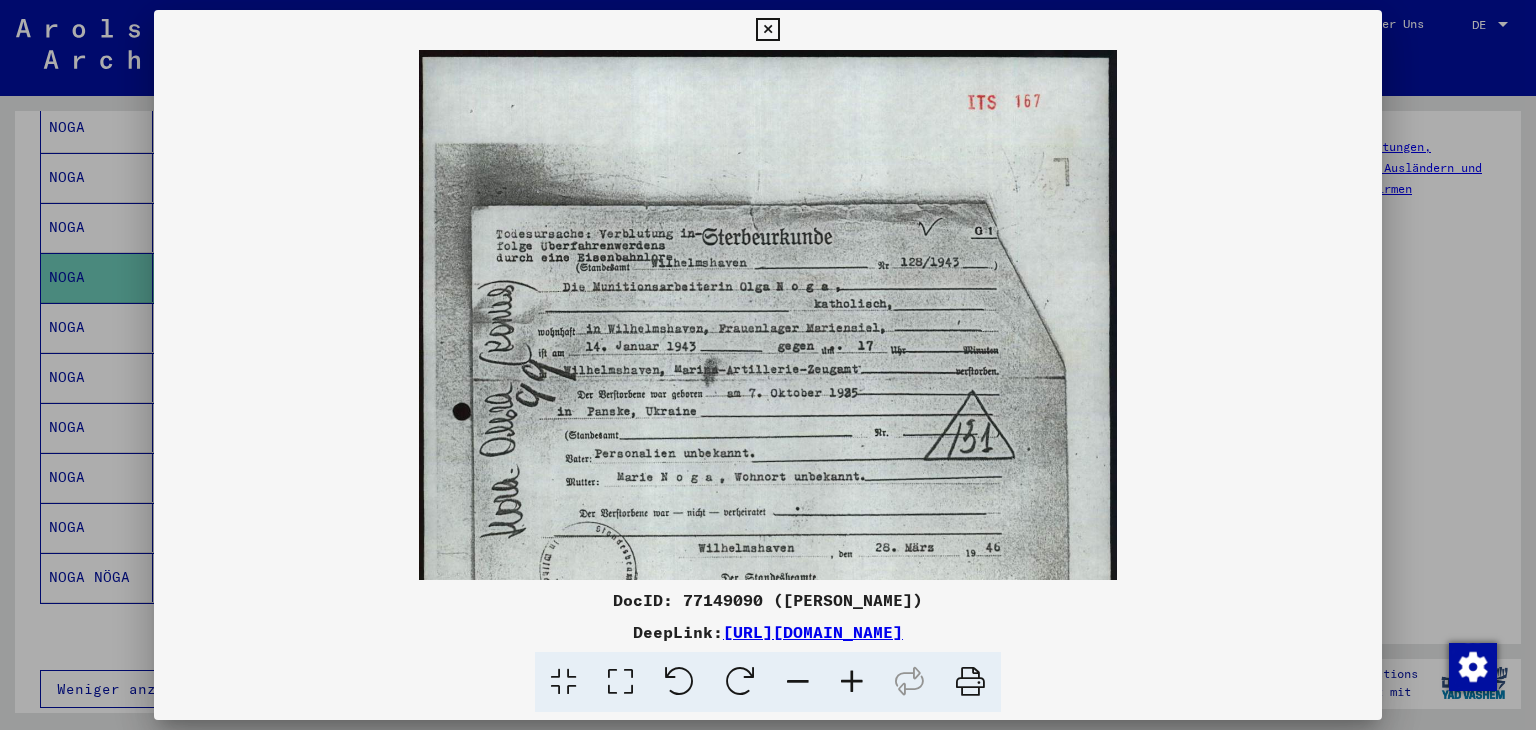 click at bounding box center (852, 682) 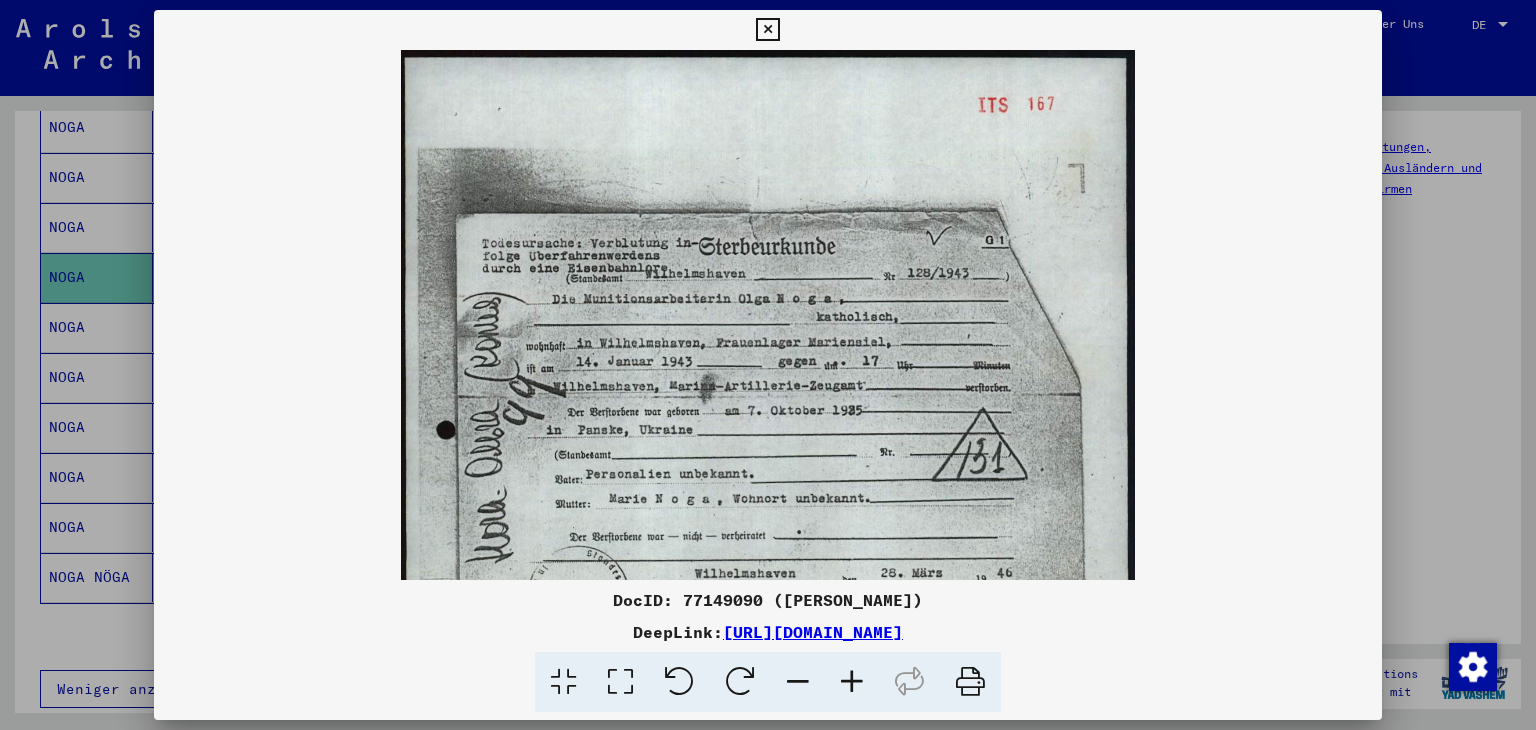 click at bounding box center (852, 682) 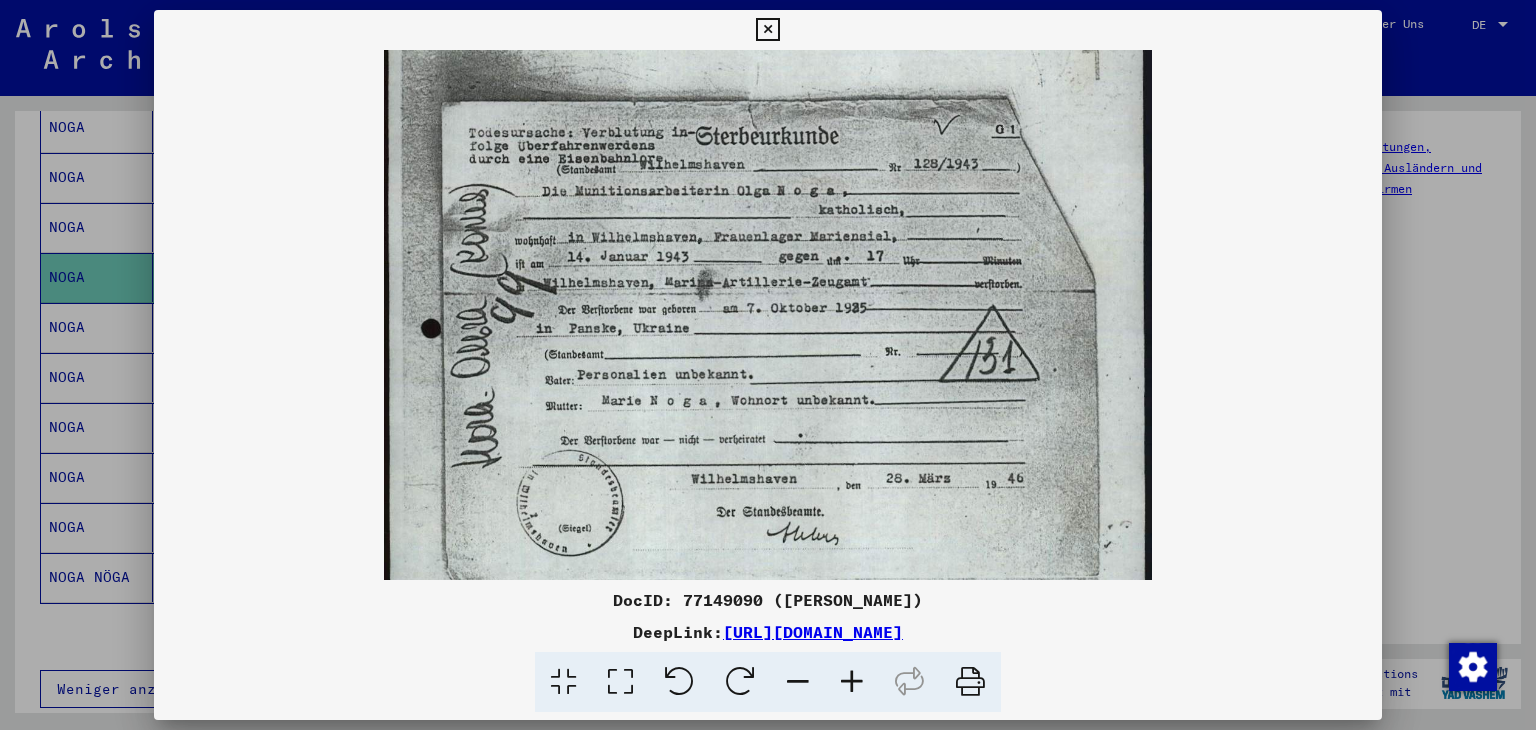 drag, startPoint x: 872, startPoint y: 451, endPoint x: 901, endPoint y: 329, distance: 125.39936 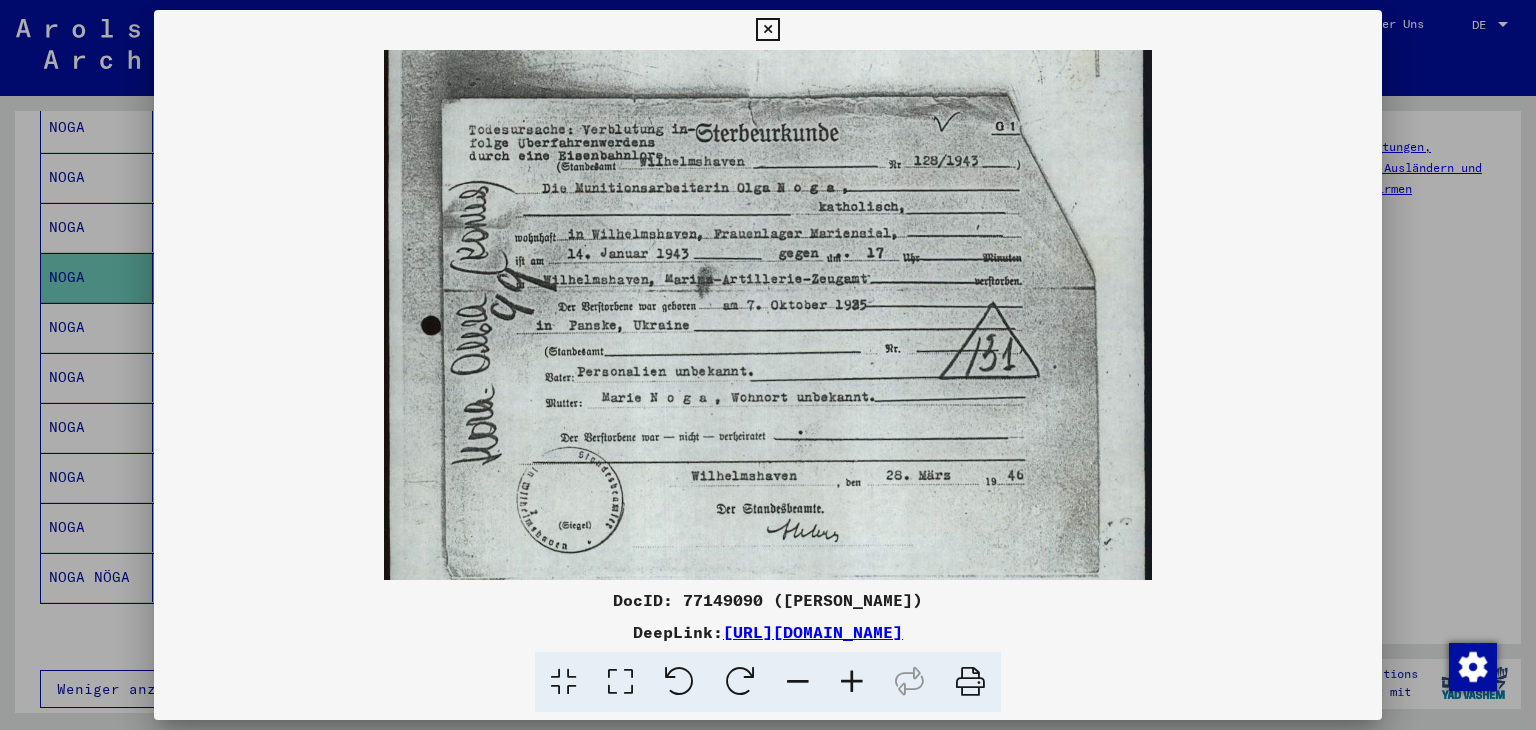 click at bounding box center (768, 365) 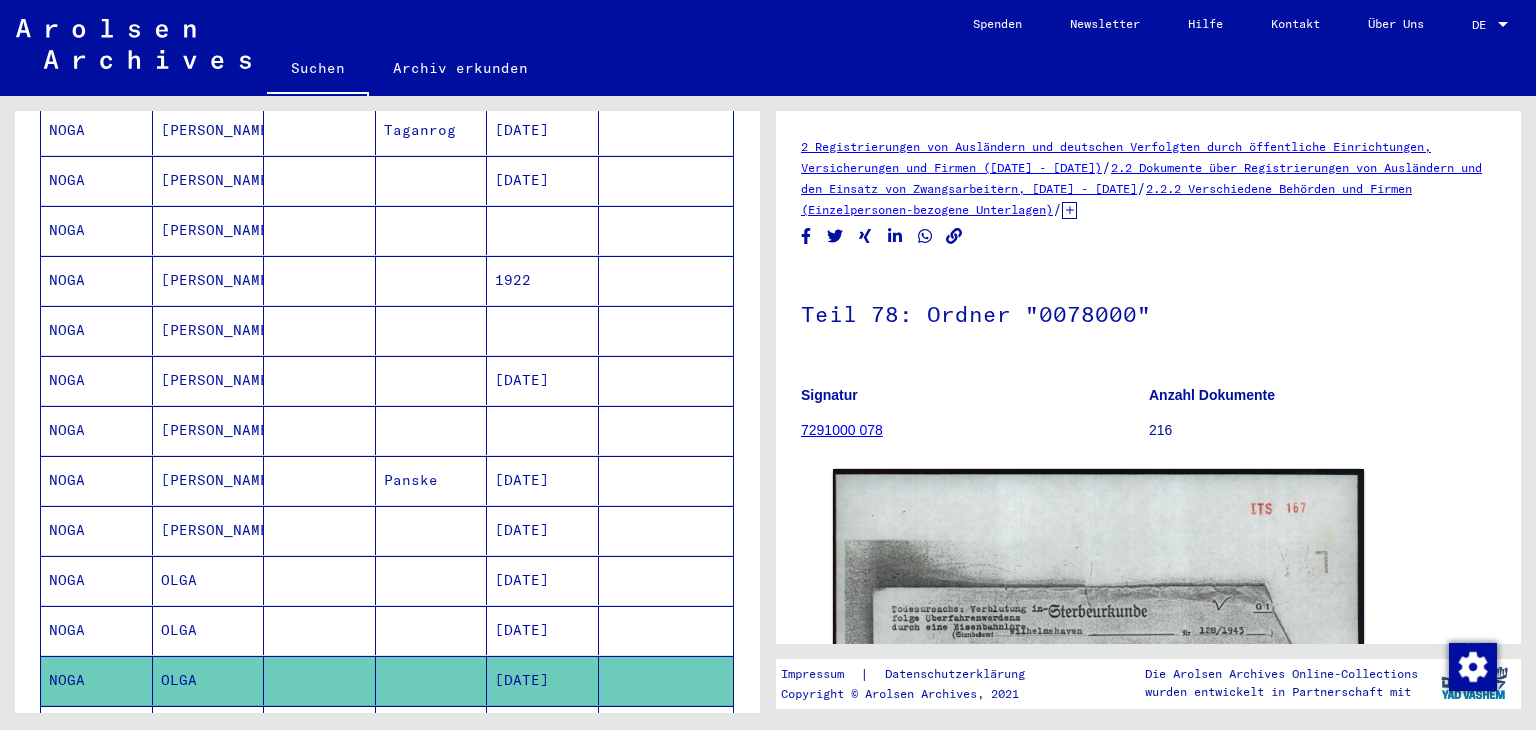 scroll, scrollTop: 415, scrollLeft: 0, axis: vertical 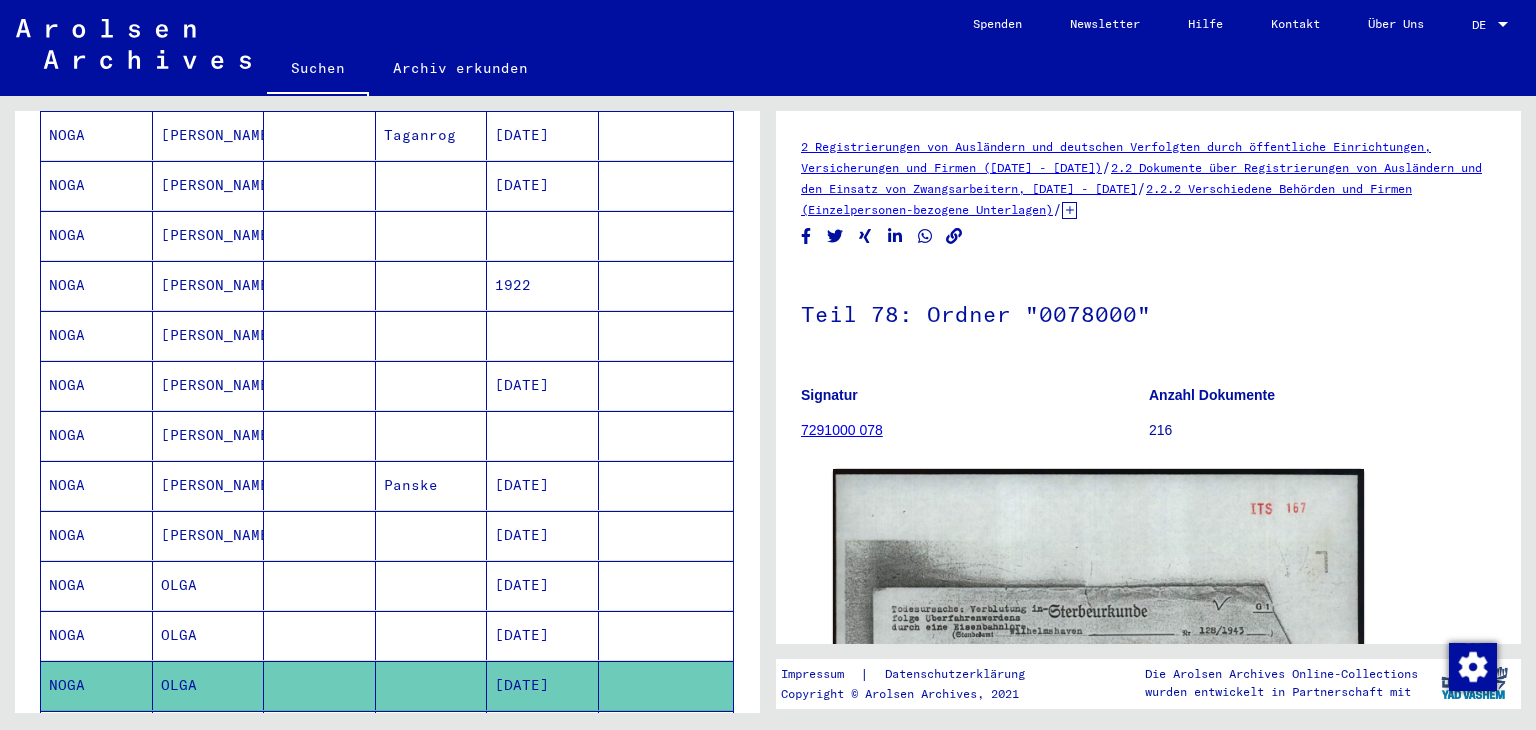 click at bounding box center (666, 335) 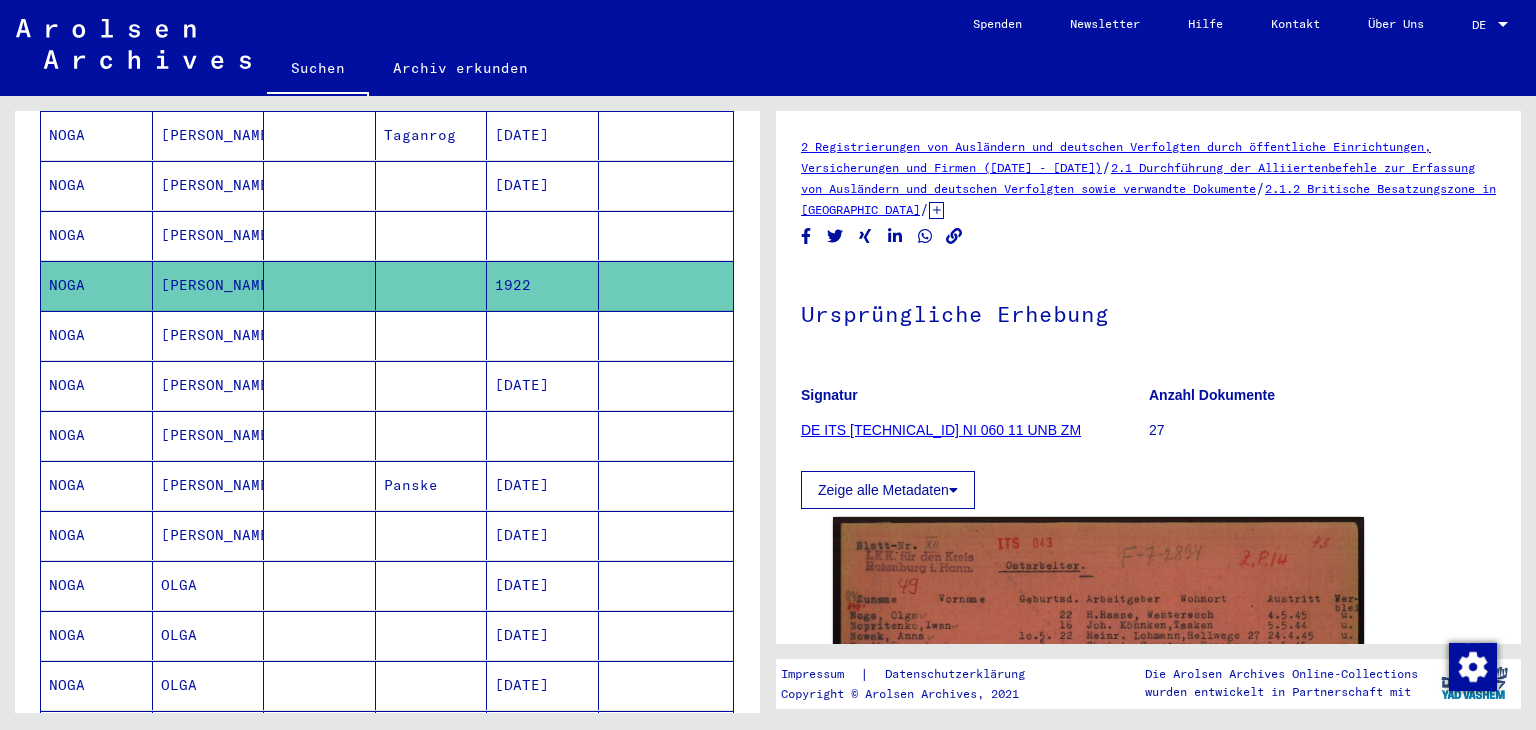click at bounding box center (666, 285) 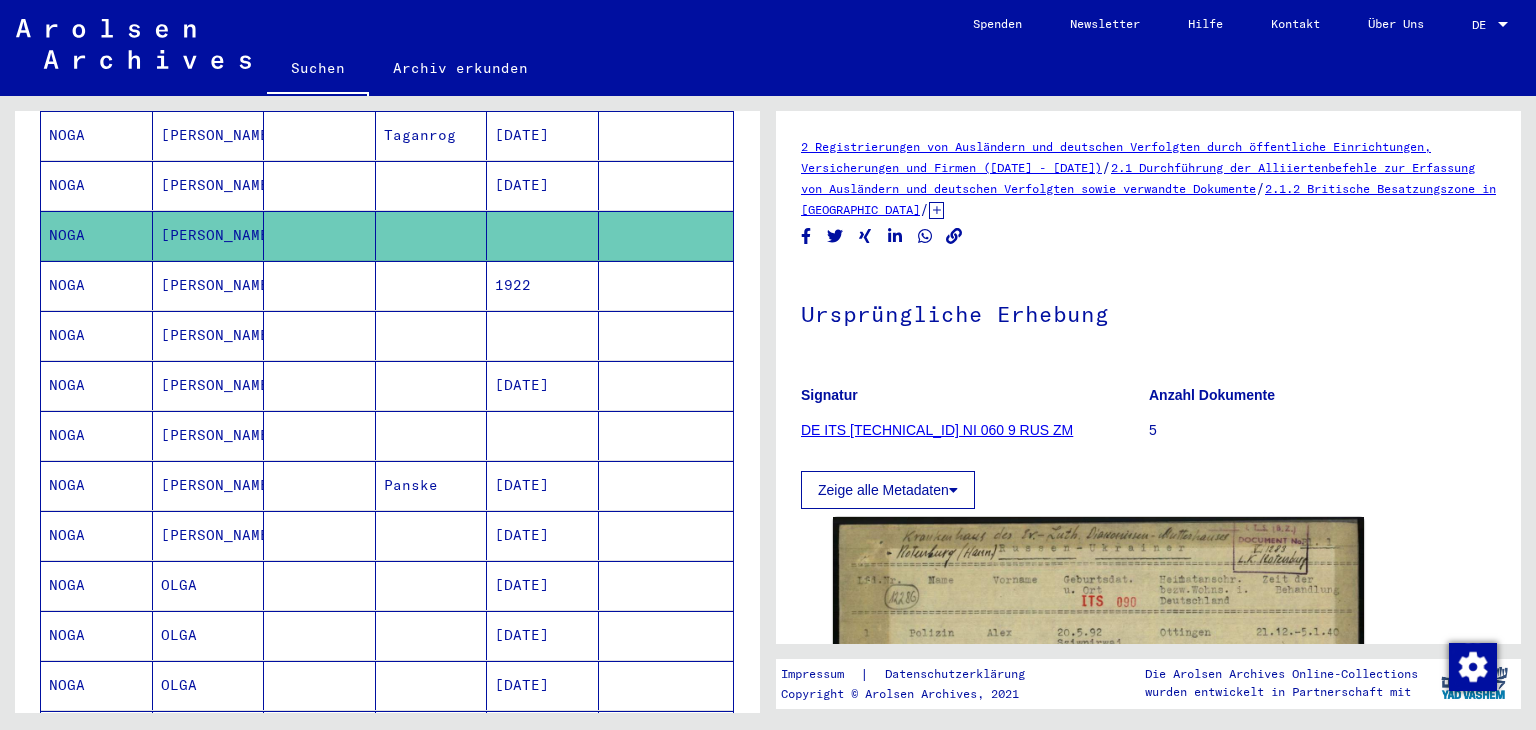 click at bounding box center [666, 335] 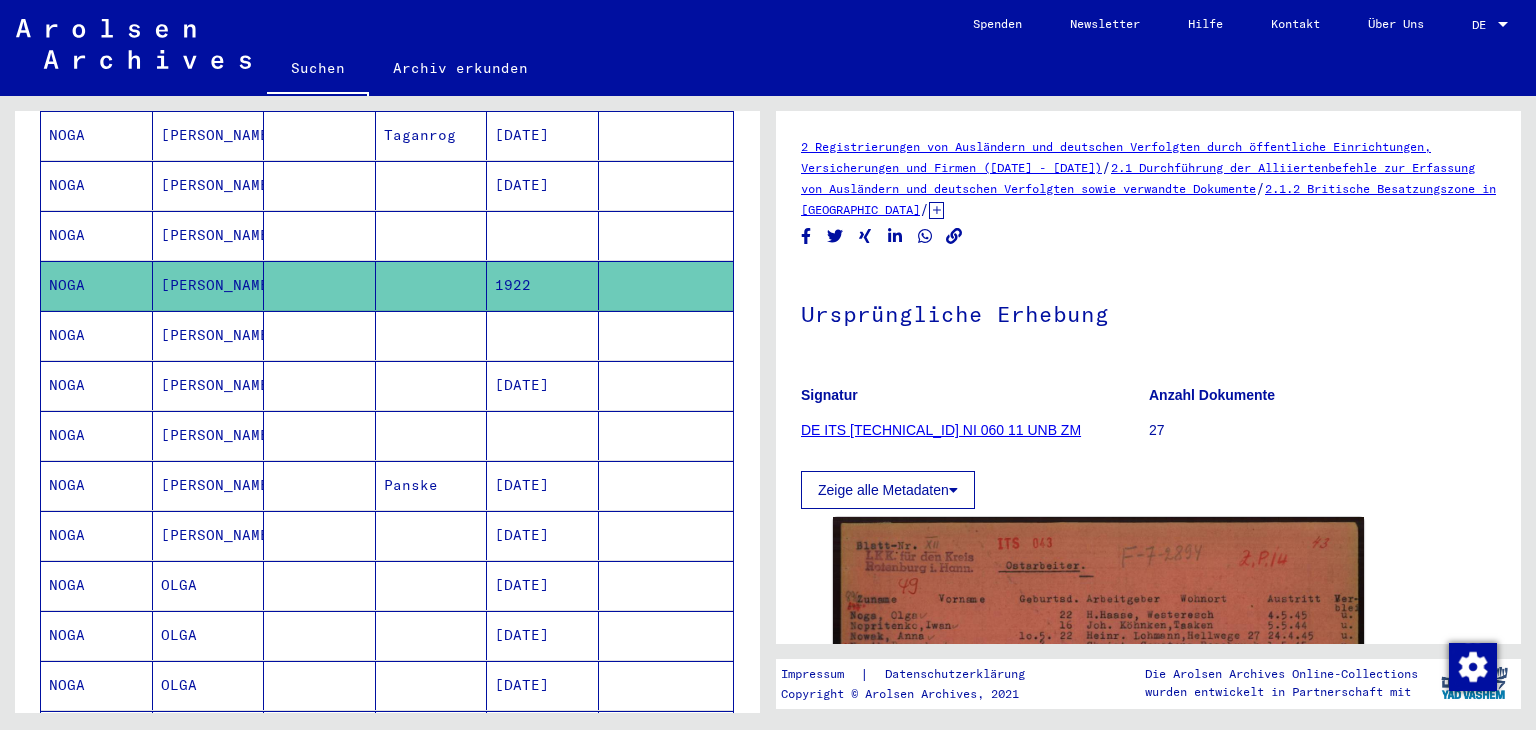 scroll, scrollTop: 0, scrollLeft: 0, axis: both 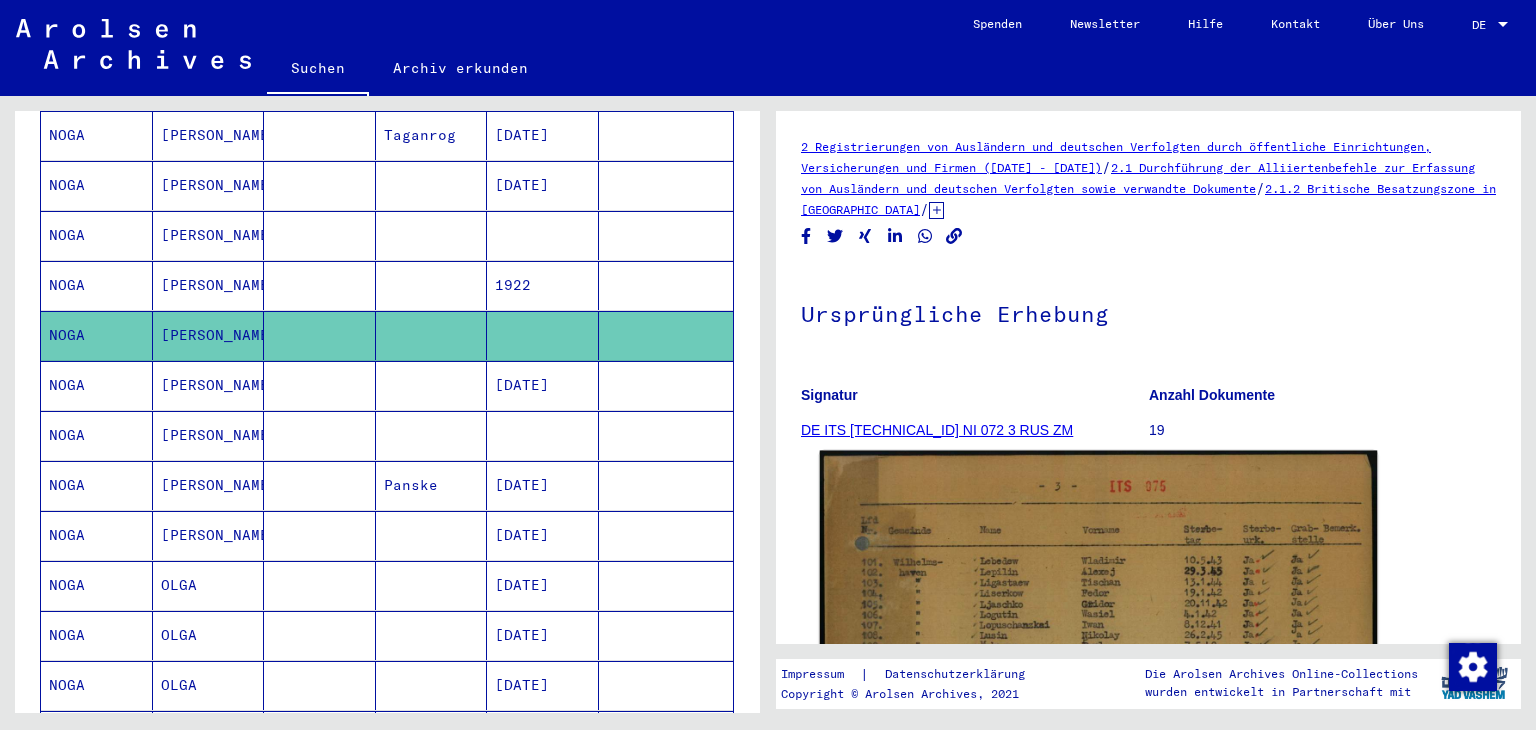 click 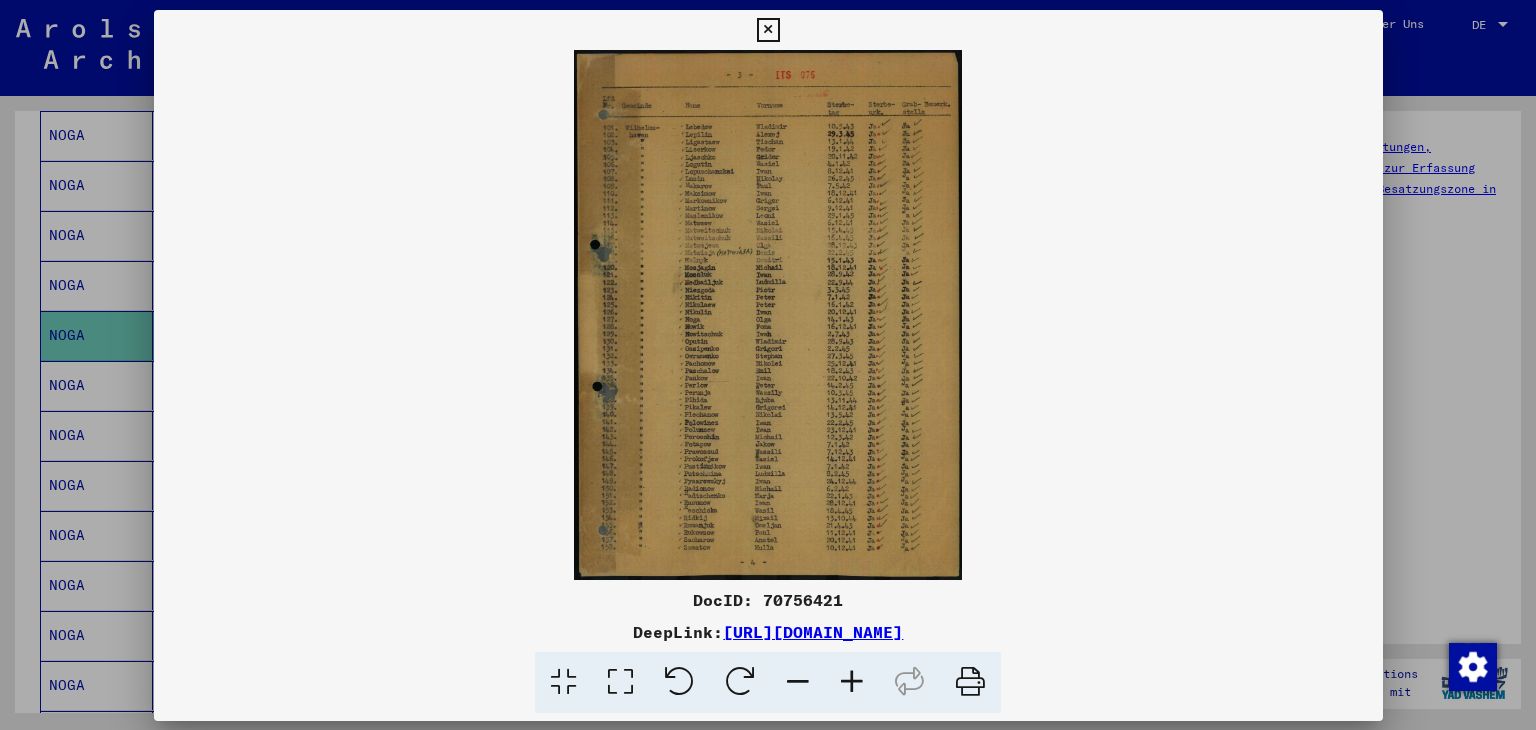 scroll, scrollTop: 0, scrollLeft: 0, axis: both 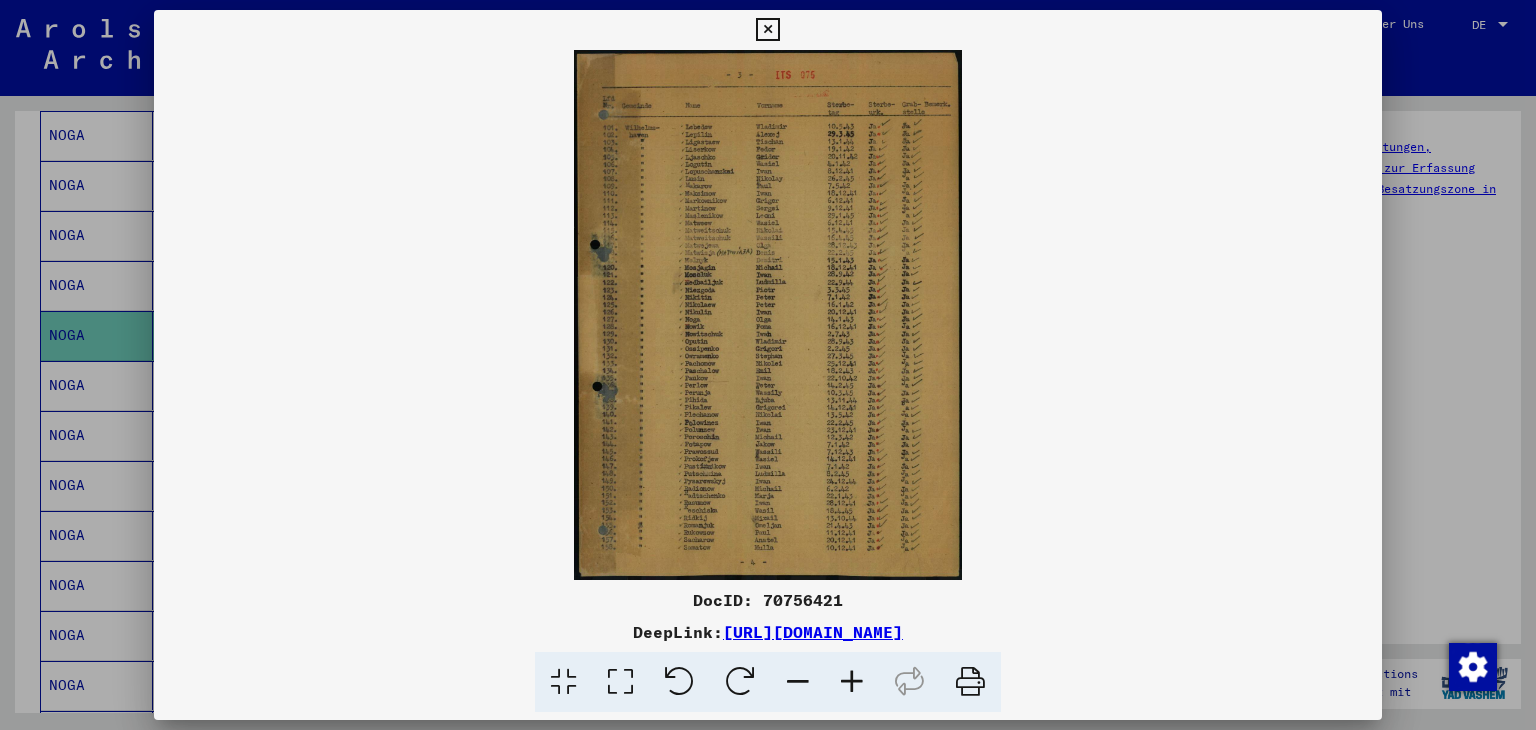 click at bounding box center (768, 365) 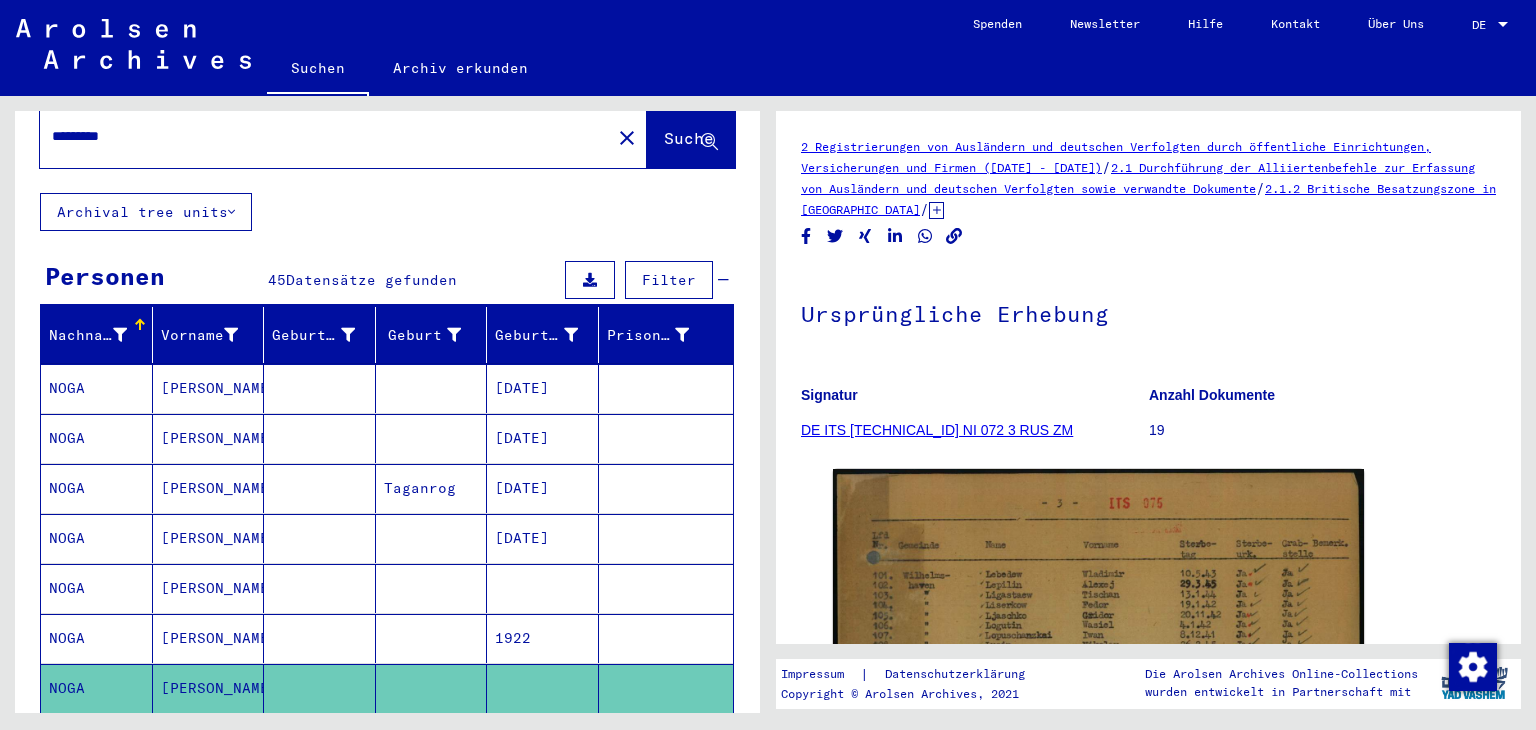 scroll, scrollTop: 69, scrollLeft: 0, axis: vertical 